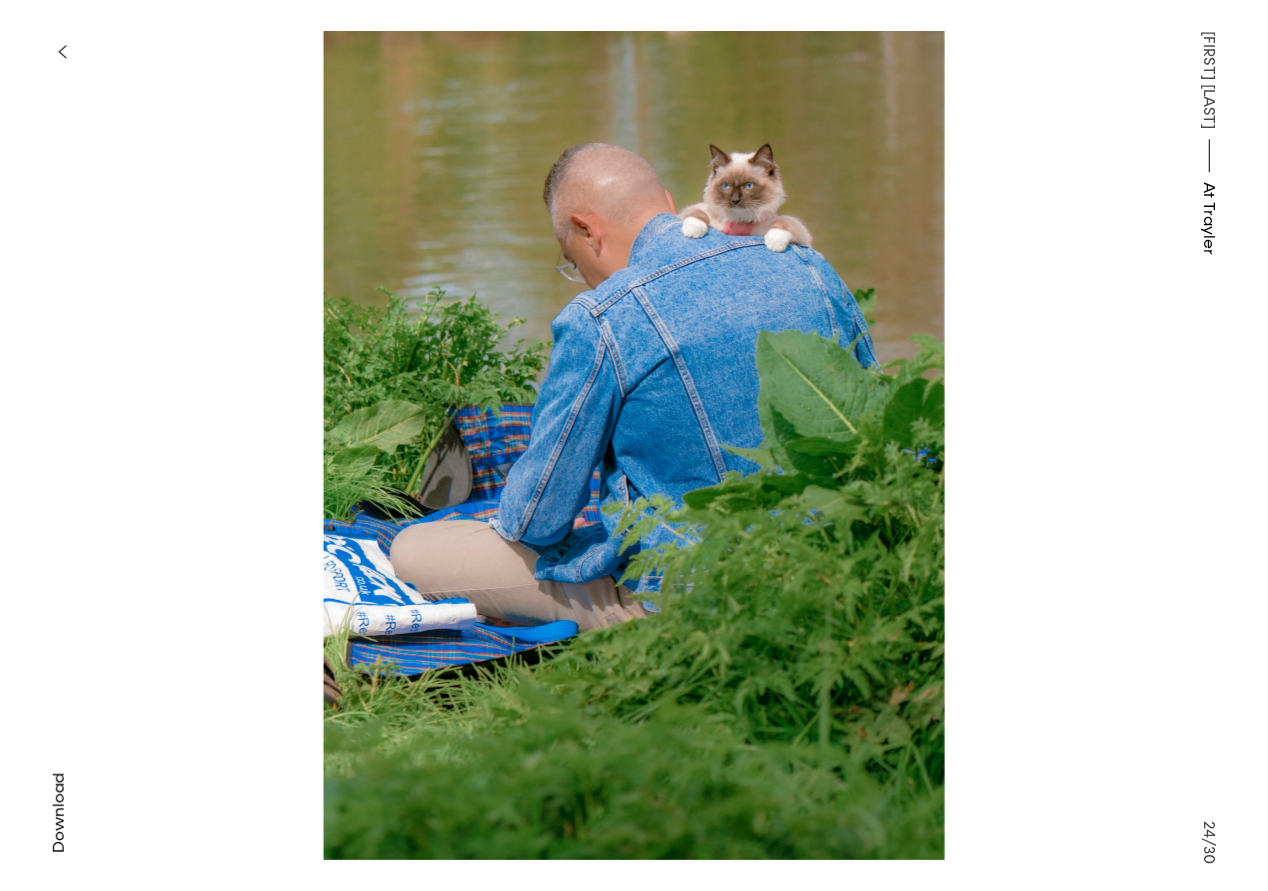 scroll, scrollTop: 0, scrollLeft: 0, axis: both 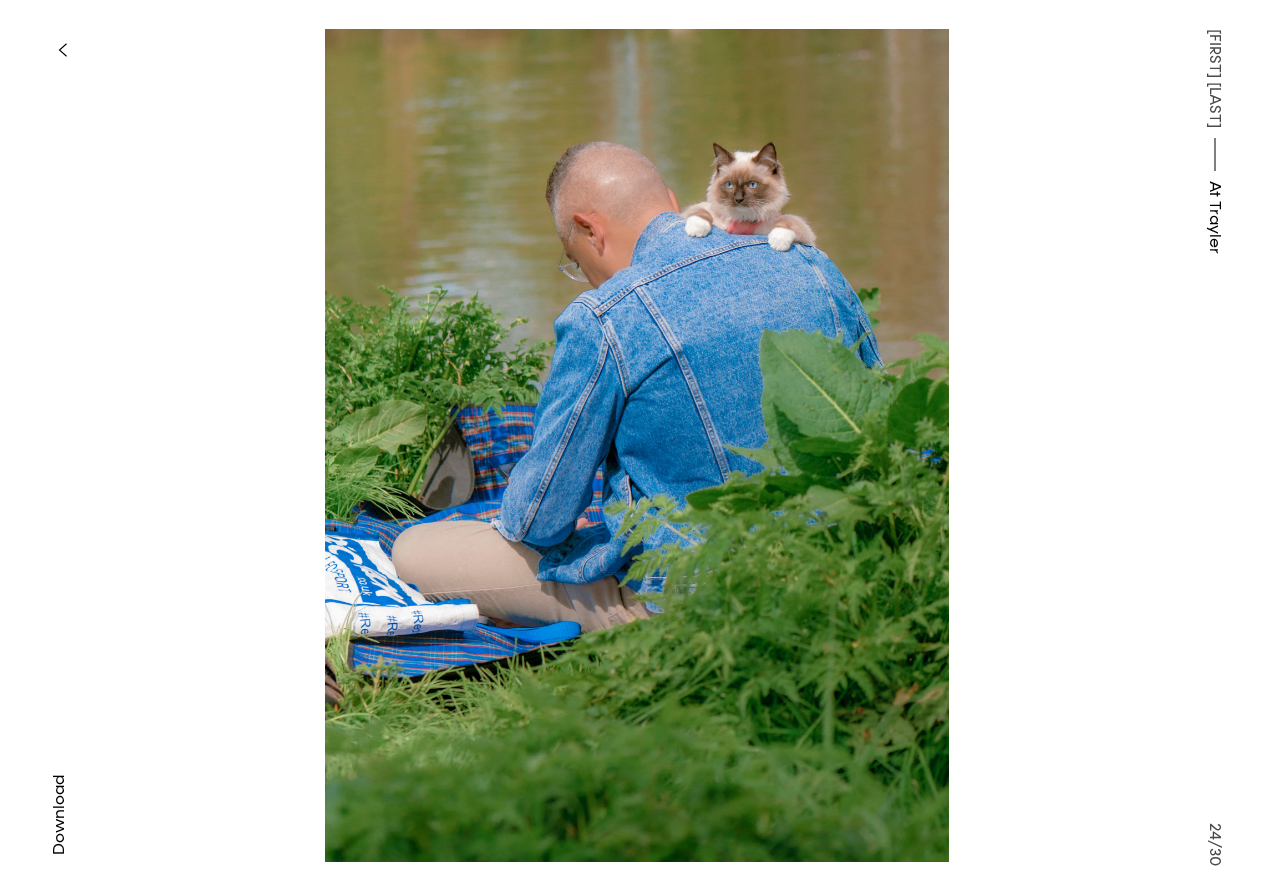 click at bounding box center (637, 445) 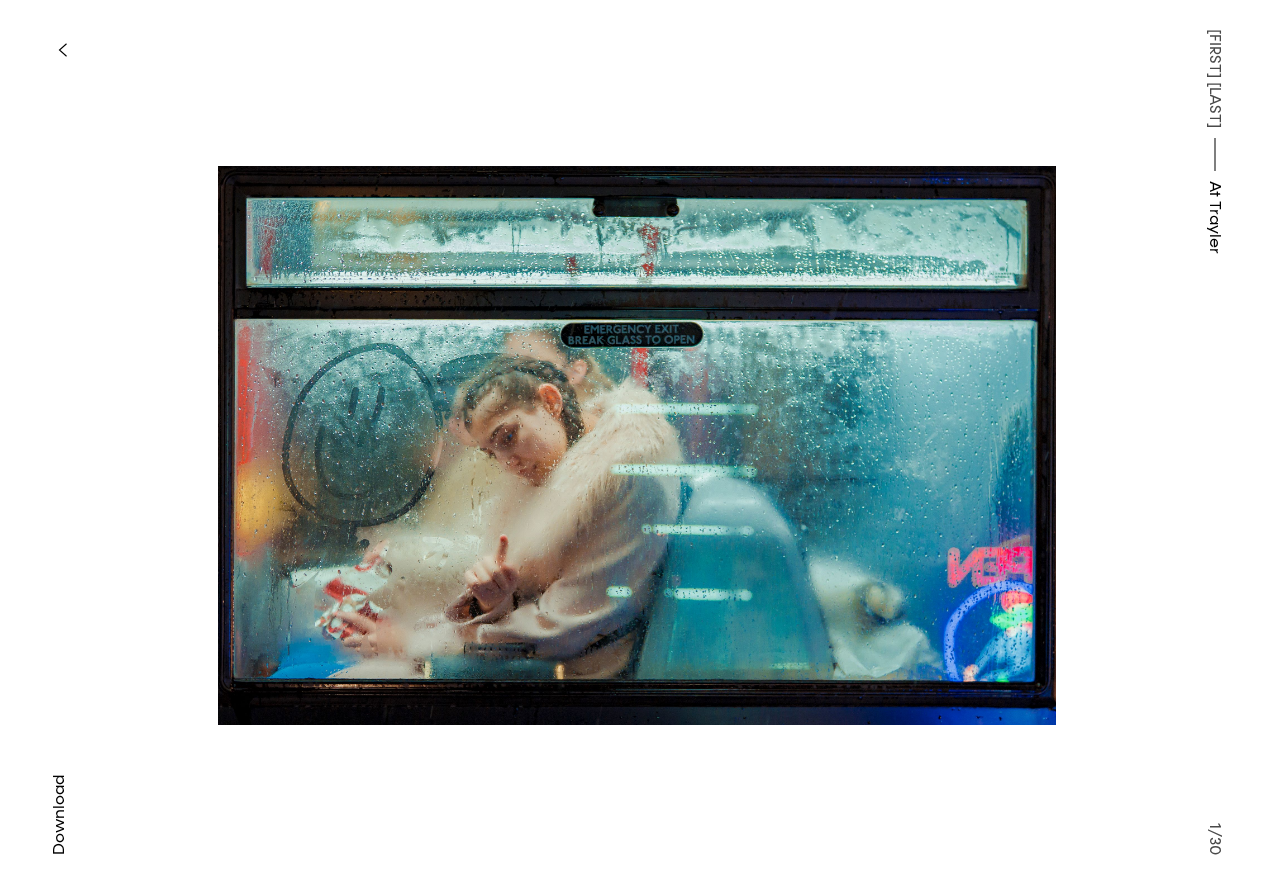 click at bounding box center (62, 50) 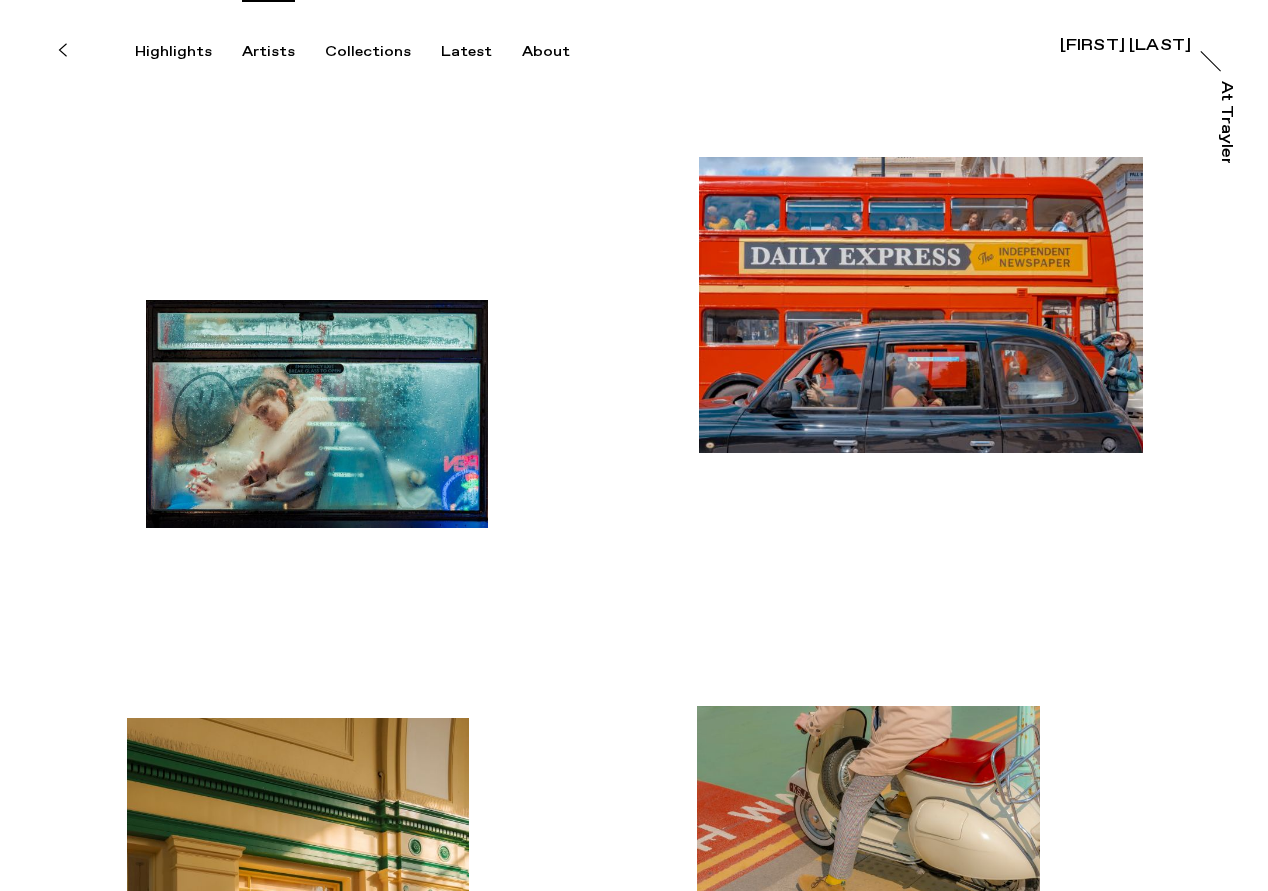 click on "Artists" at bounding box center (268, 52) 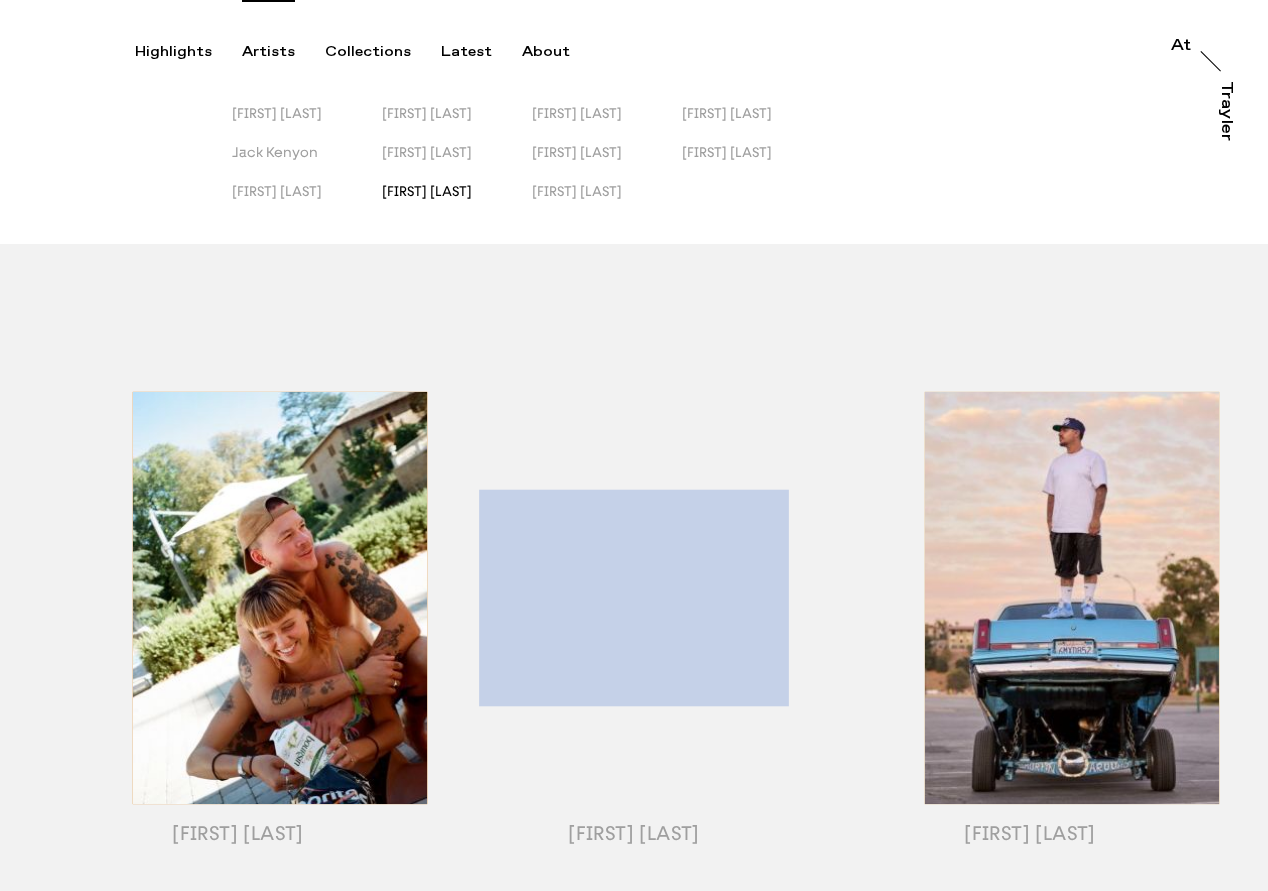 click on "[FIRST] [LAST]" at bounding box center [427, 191] 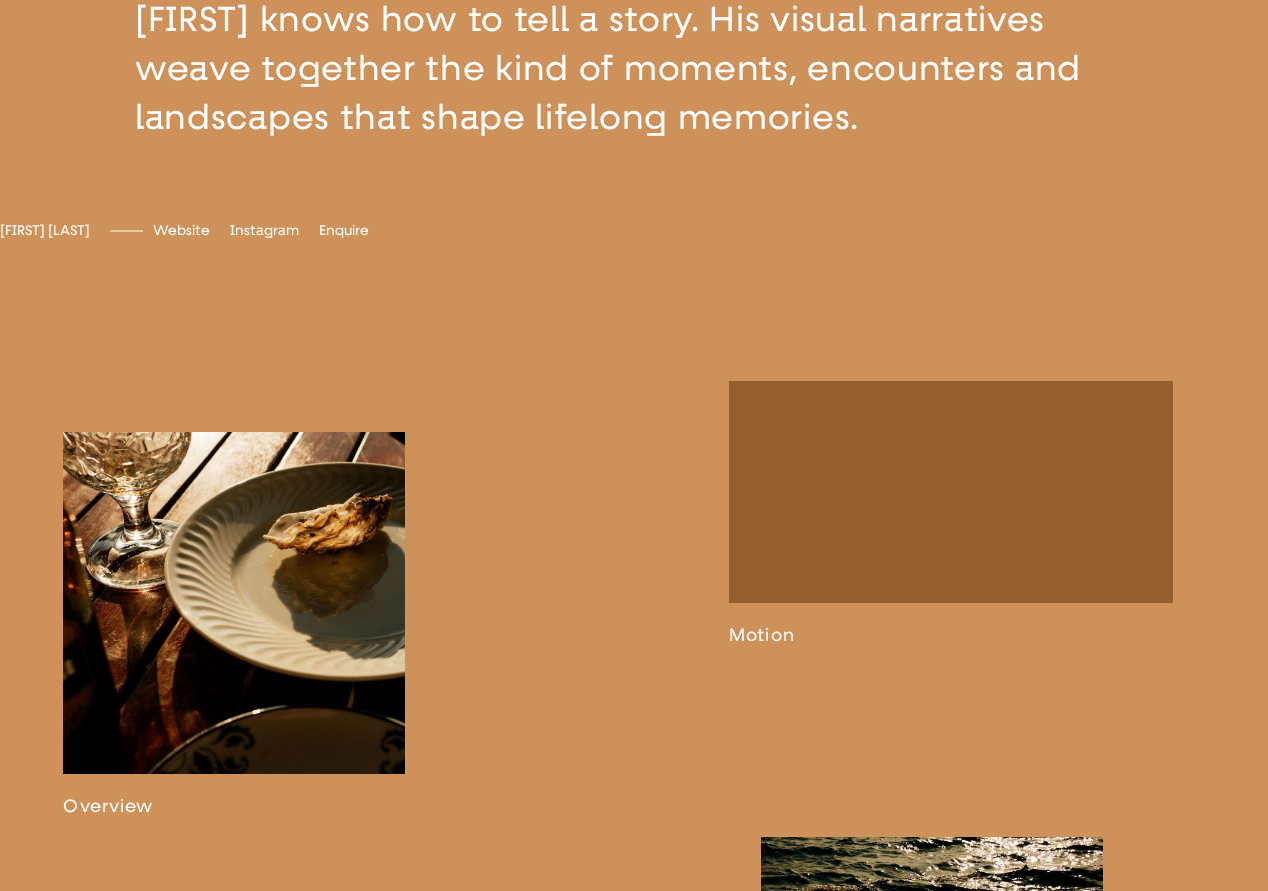 scroll, scrollTop: 1007, scrollLeft: 0, axis: vertical 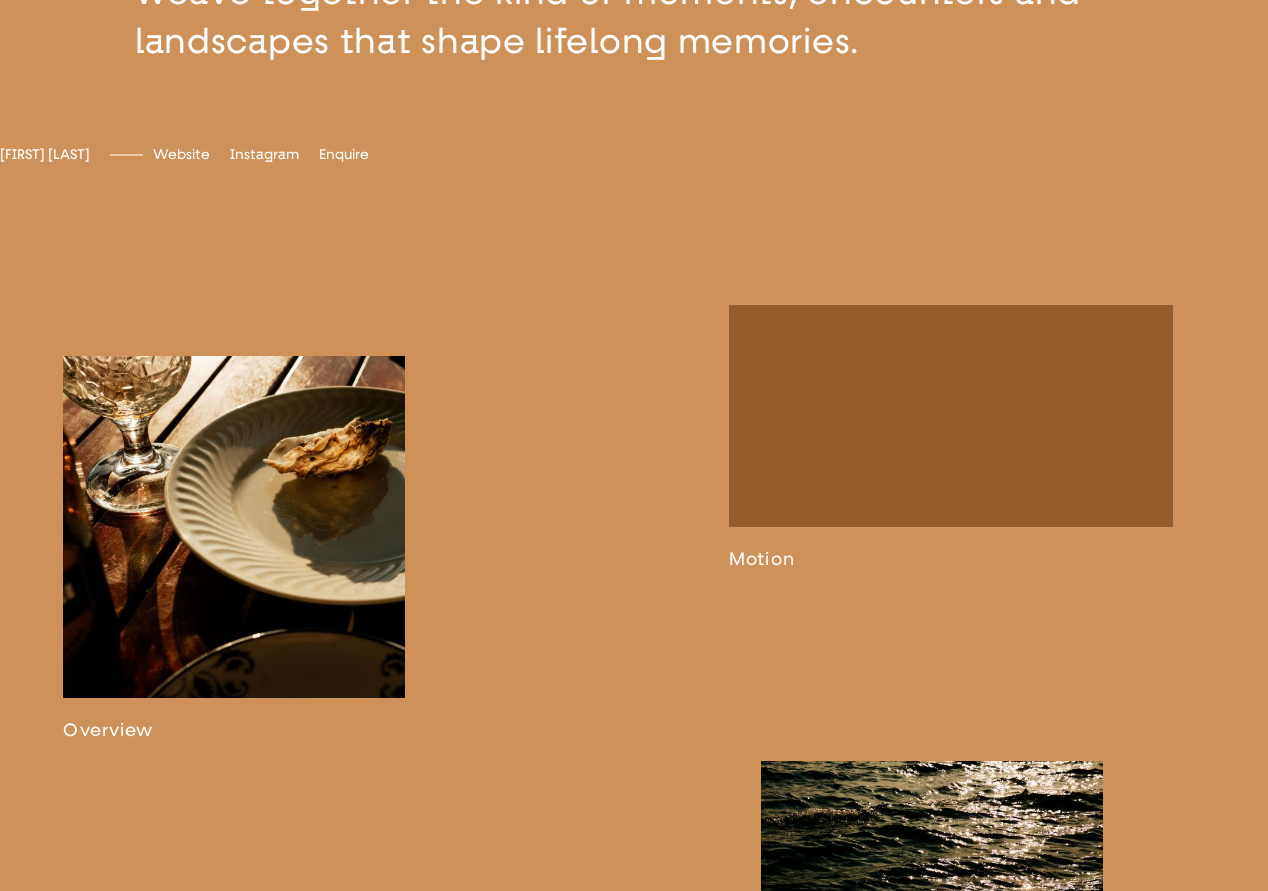 click at bounding box center (234, 548) 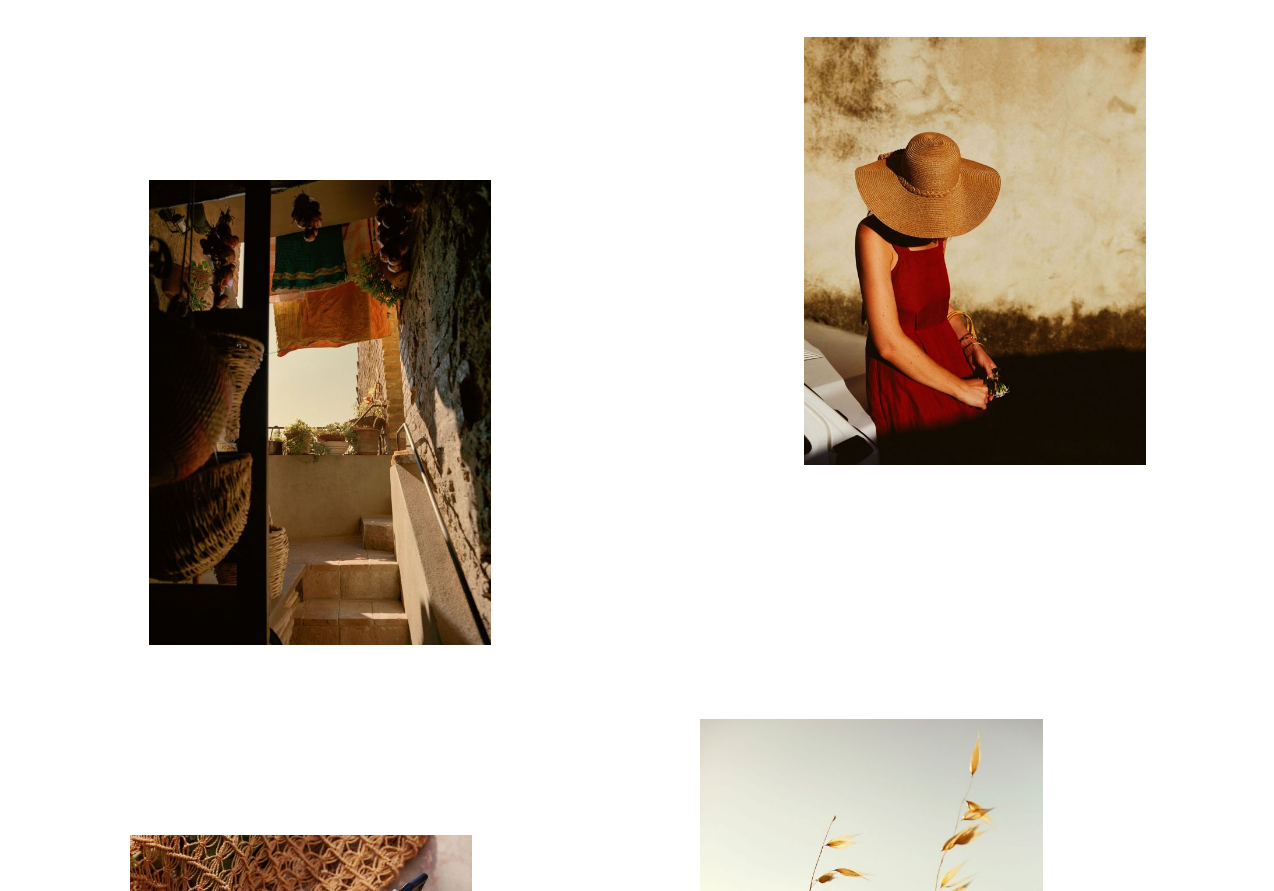 scroll, scrollTop: 112, scrollLeft: 0, axis: vertical 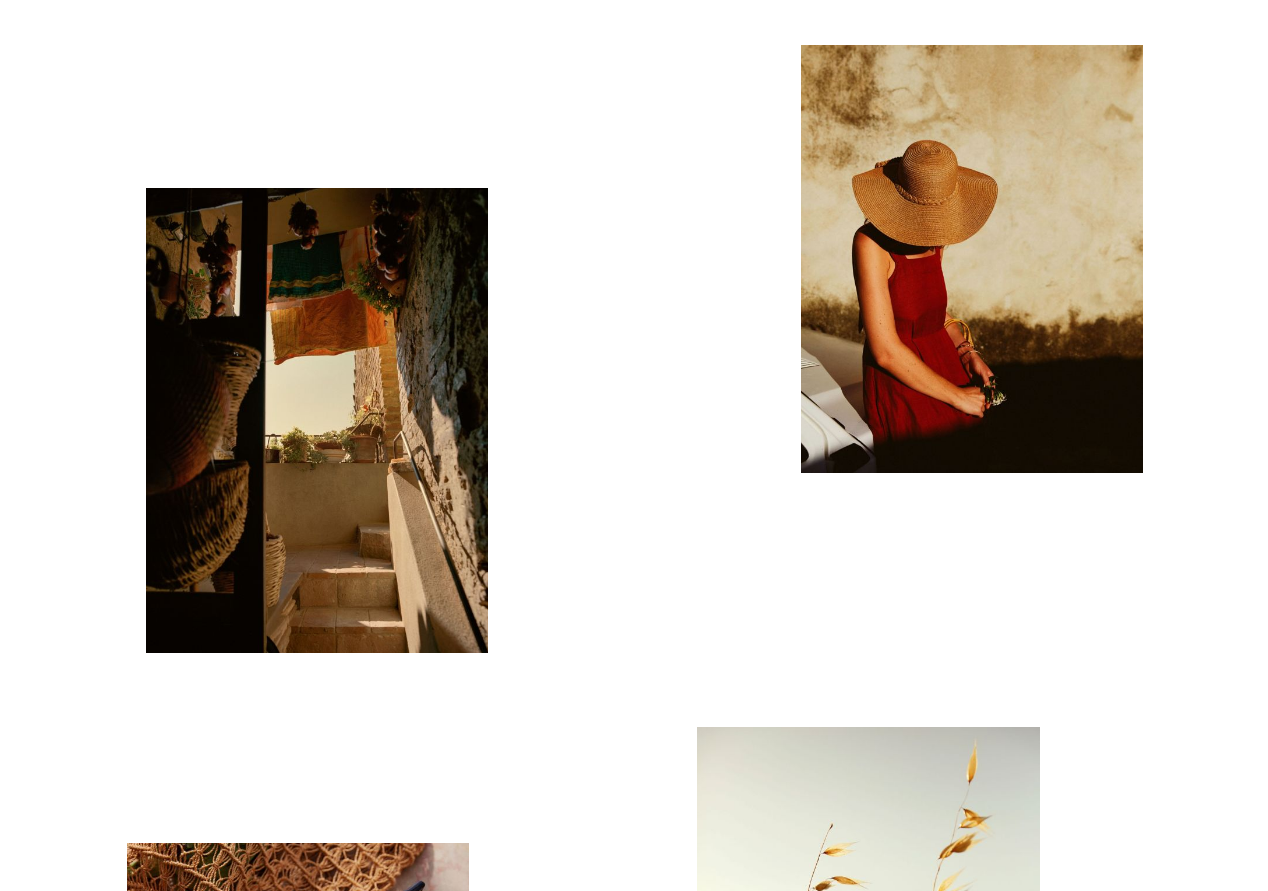 click at bounding box center [317, 420] 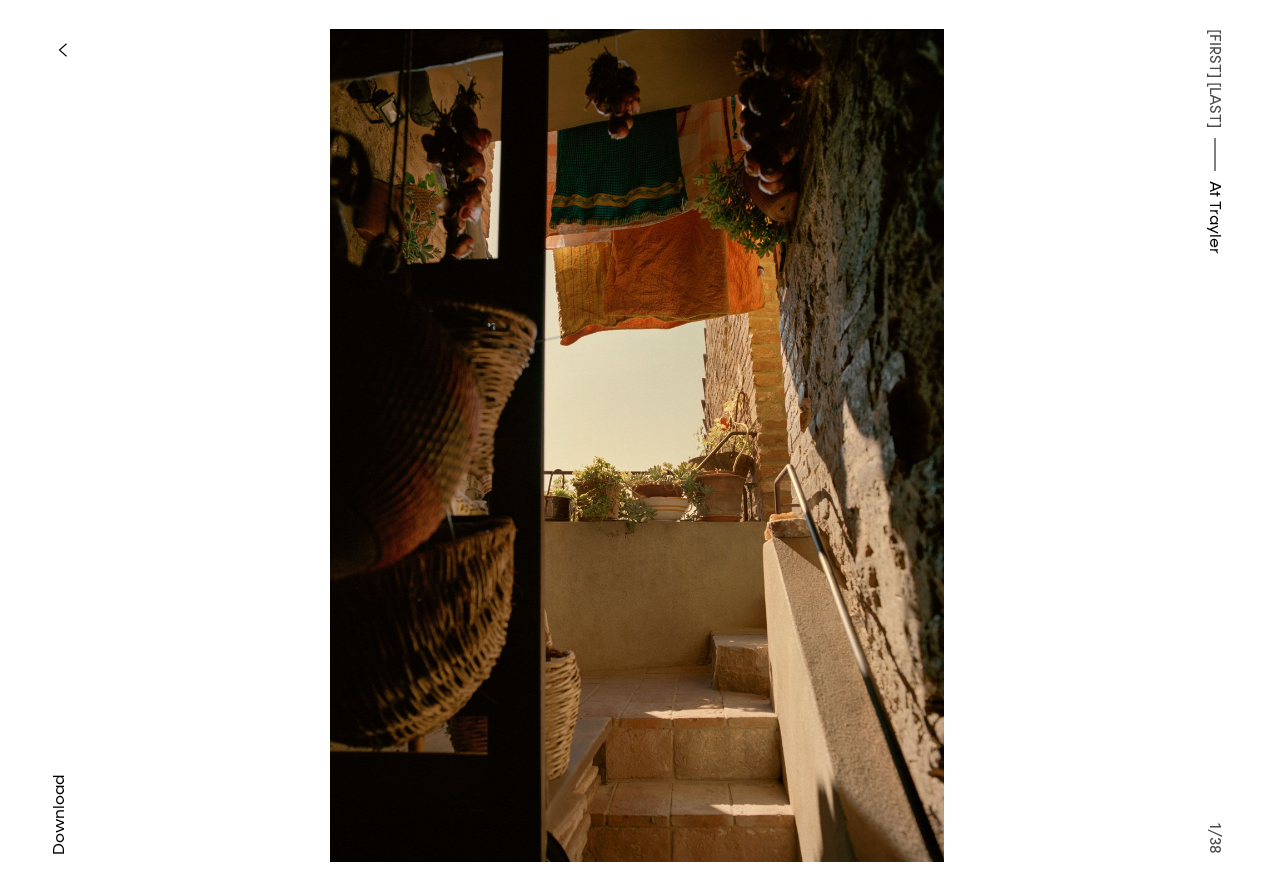 type 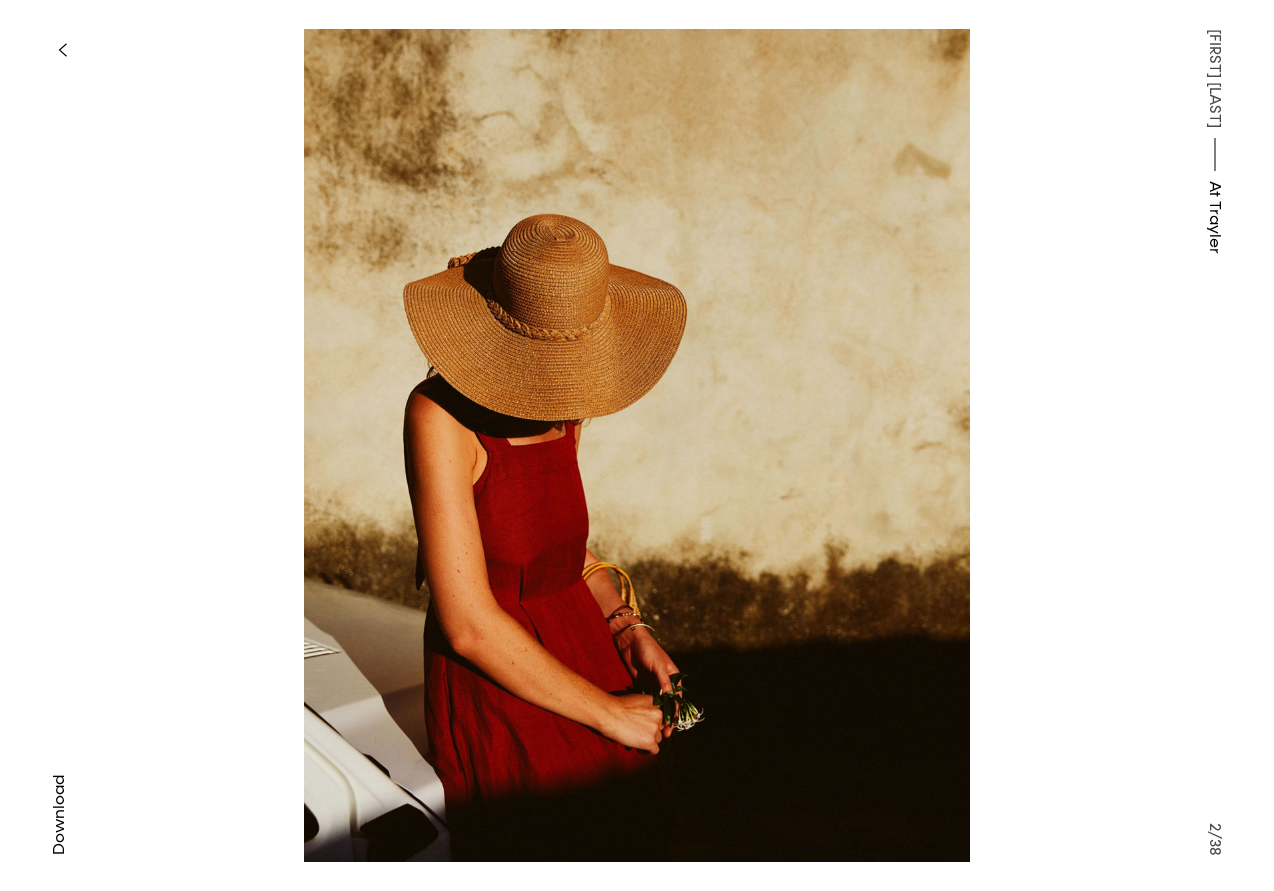 click 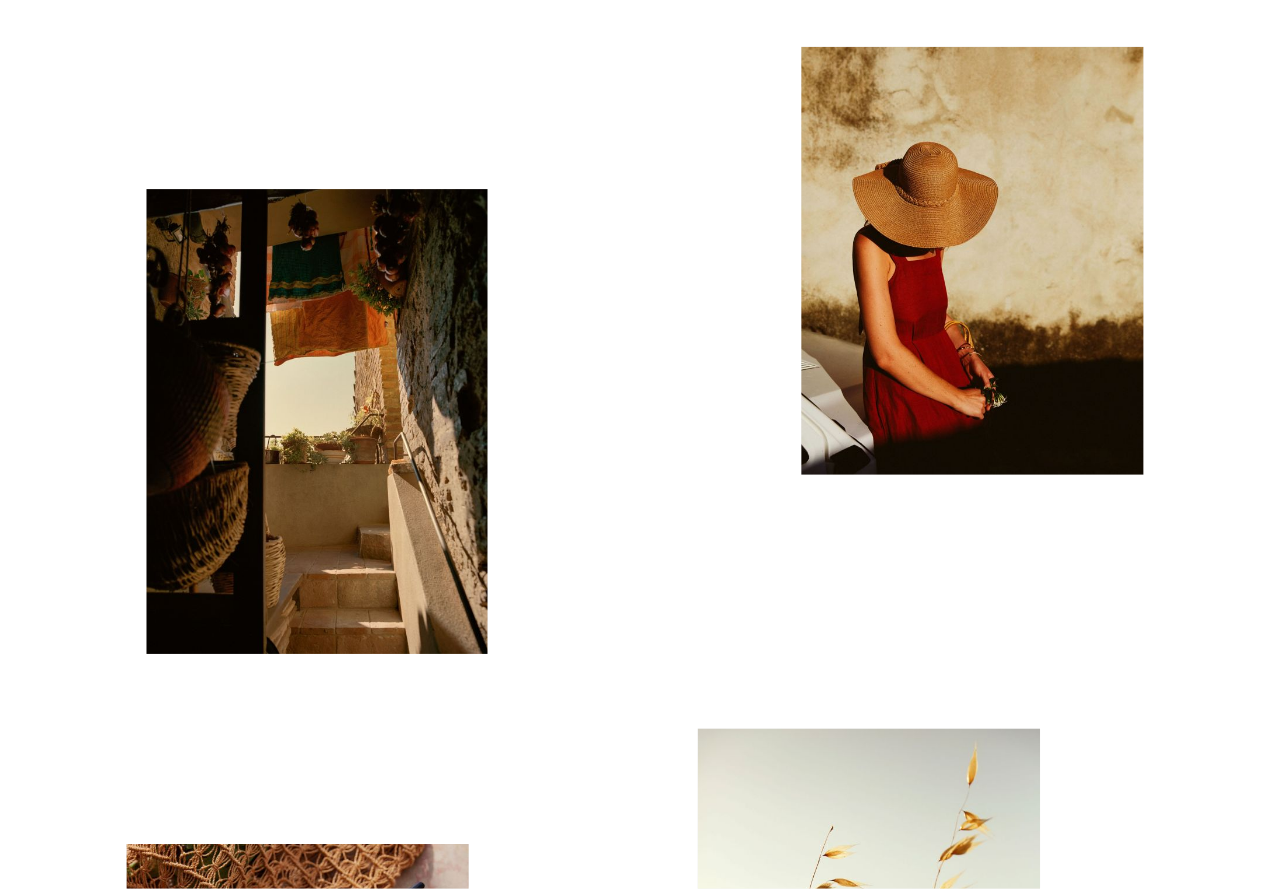 scroll, scrollTop: 0, scrollLeft: 0, axis: both 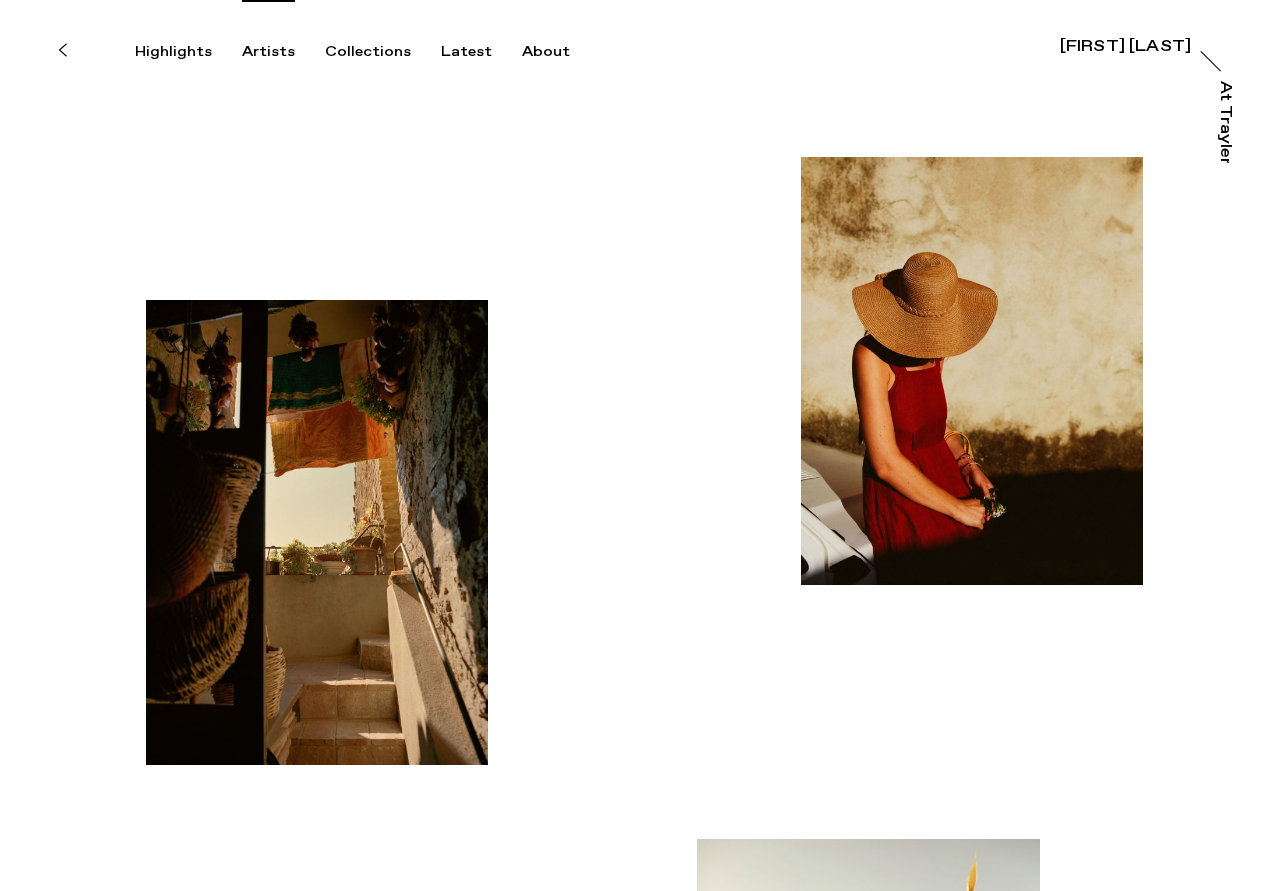 click on "Artists" at bounding box center [268, 52] 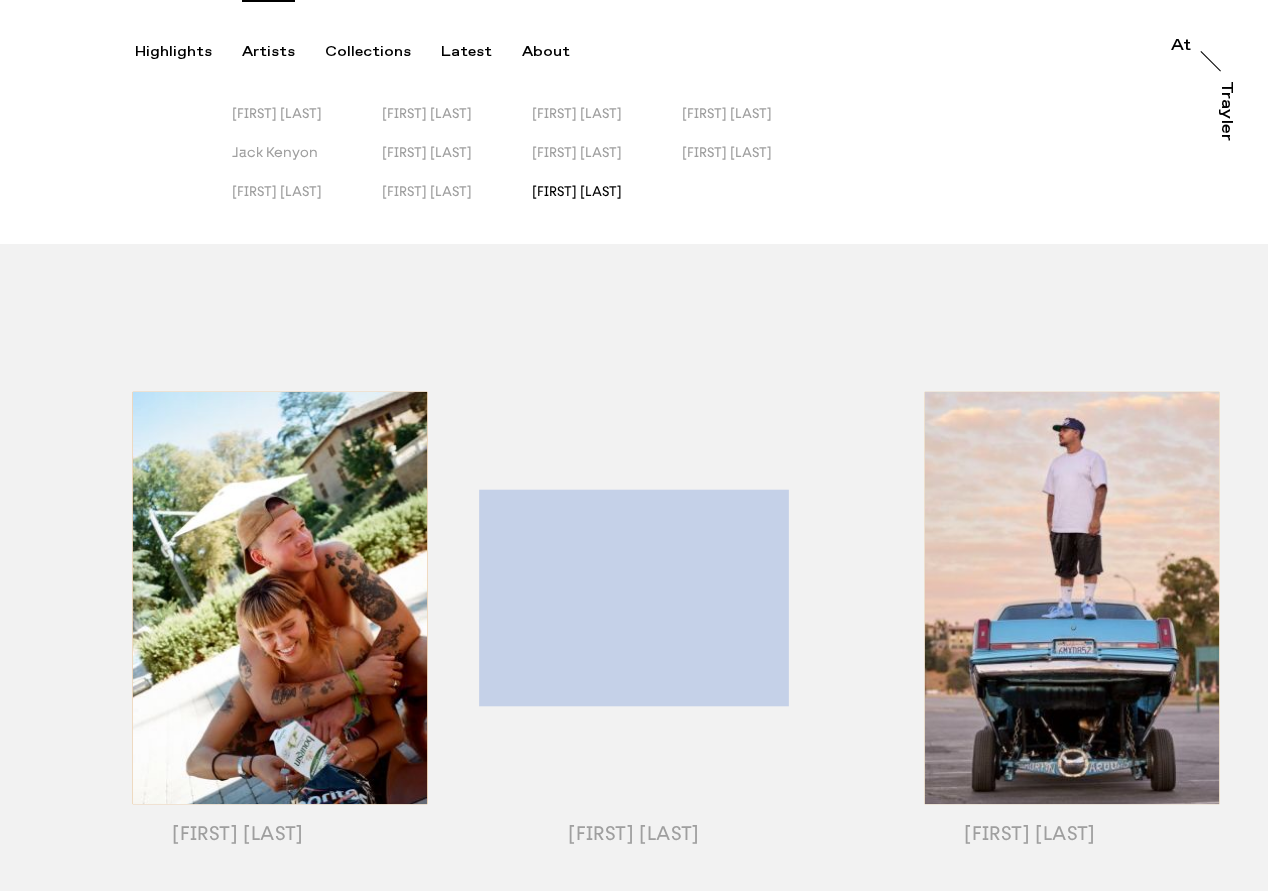 click on "[FIRST] [LAST]" at bounding box center [577, 191] 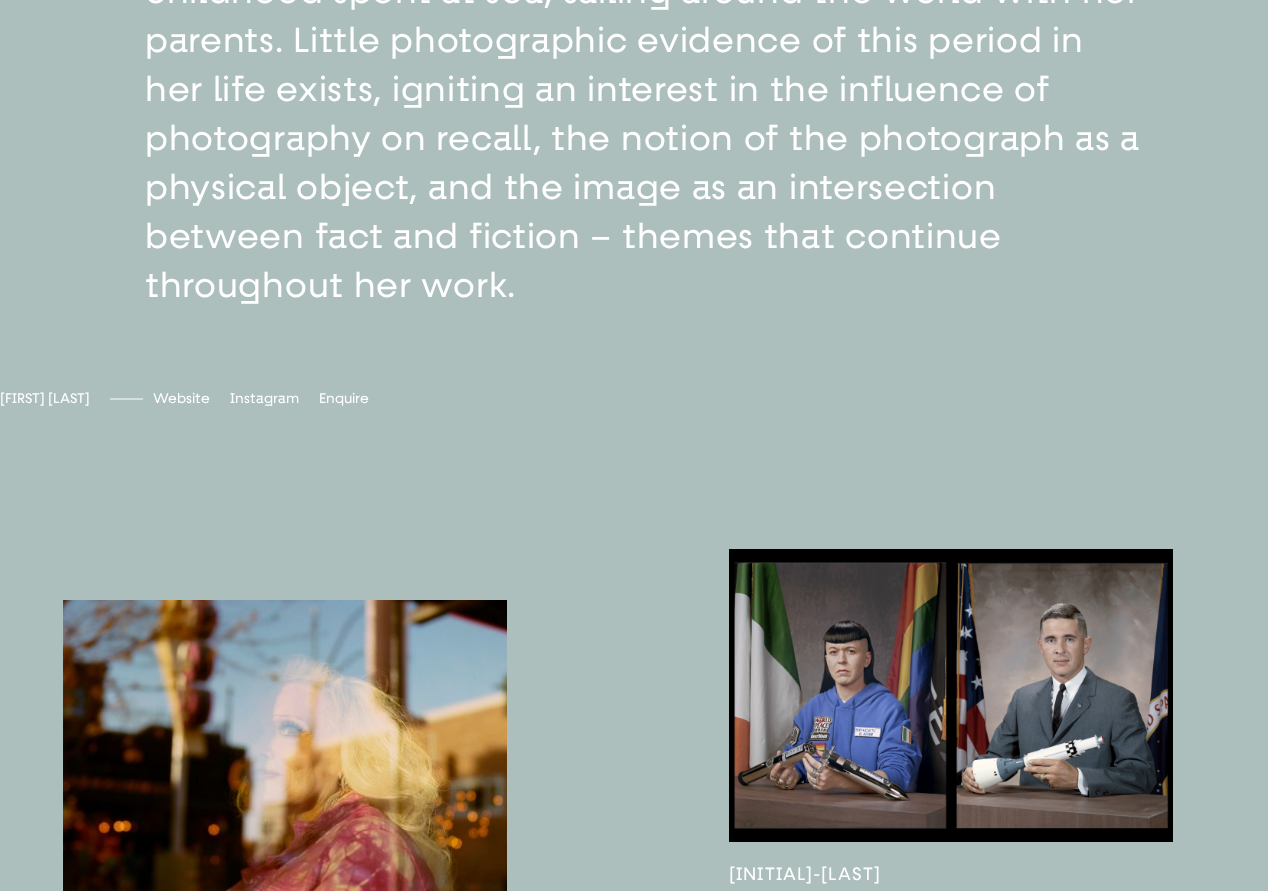 scroll, scrollTop: 1030, scrollLeft: 0, axis: vertical 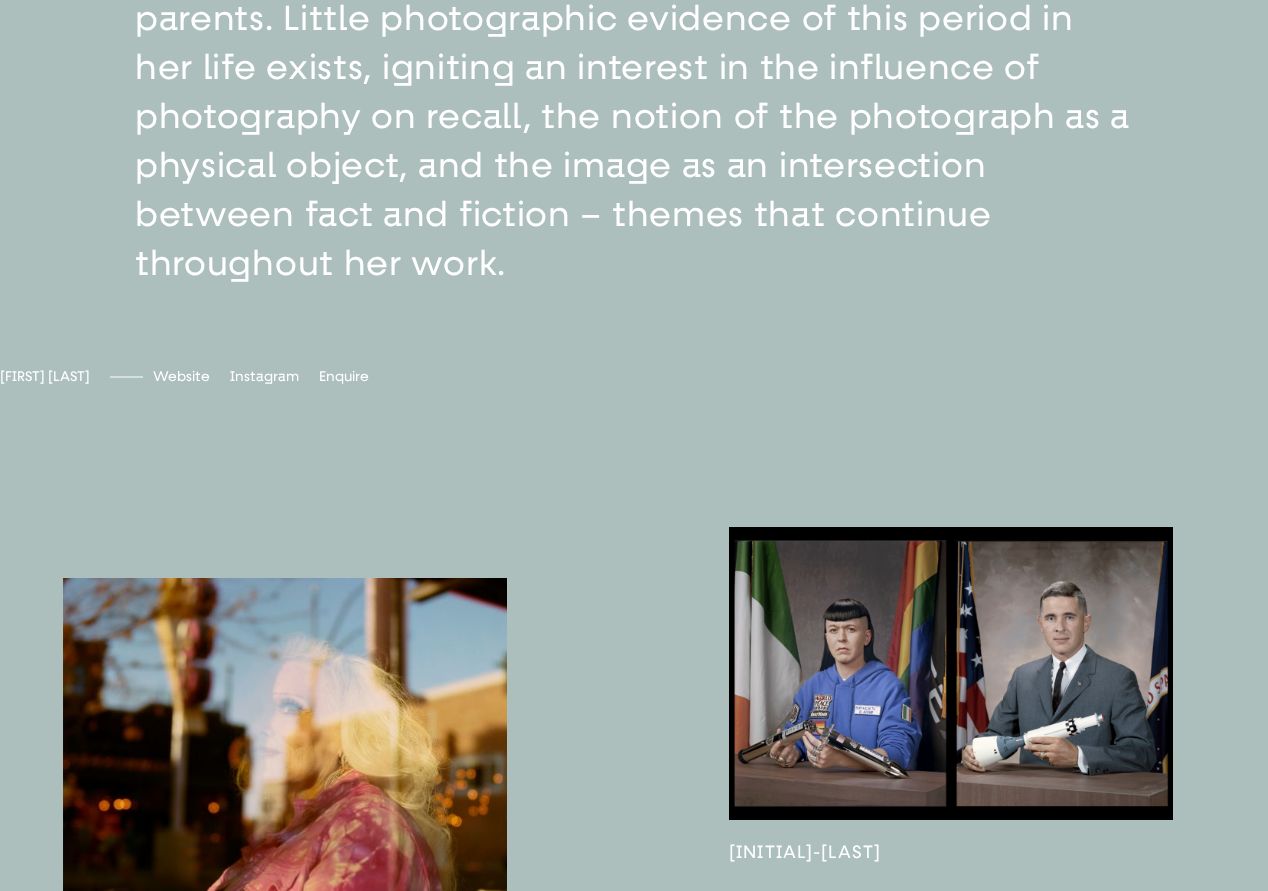 click at bounding box center (285, 780) 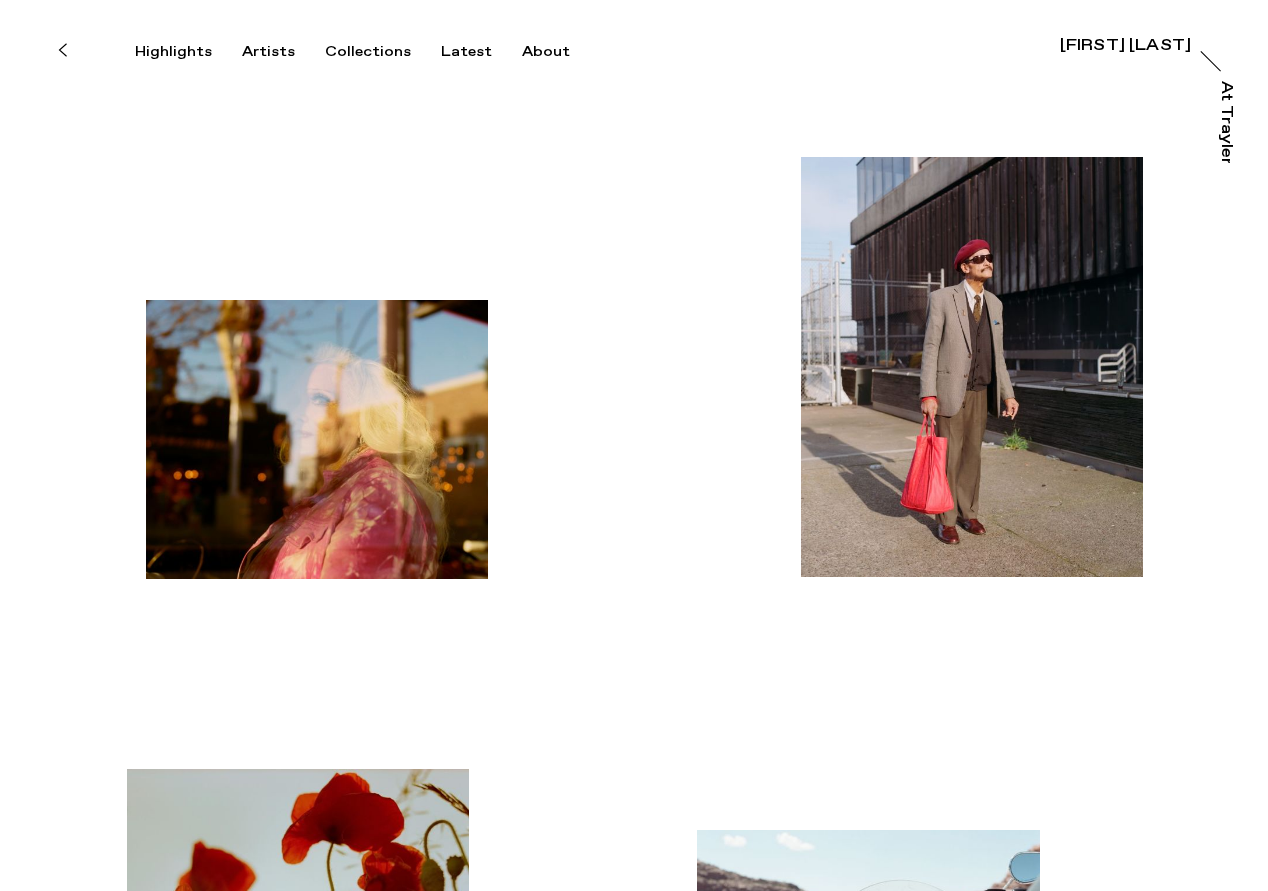 click at bounding box center [317, 439] 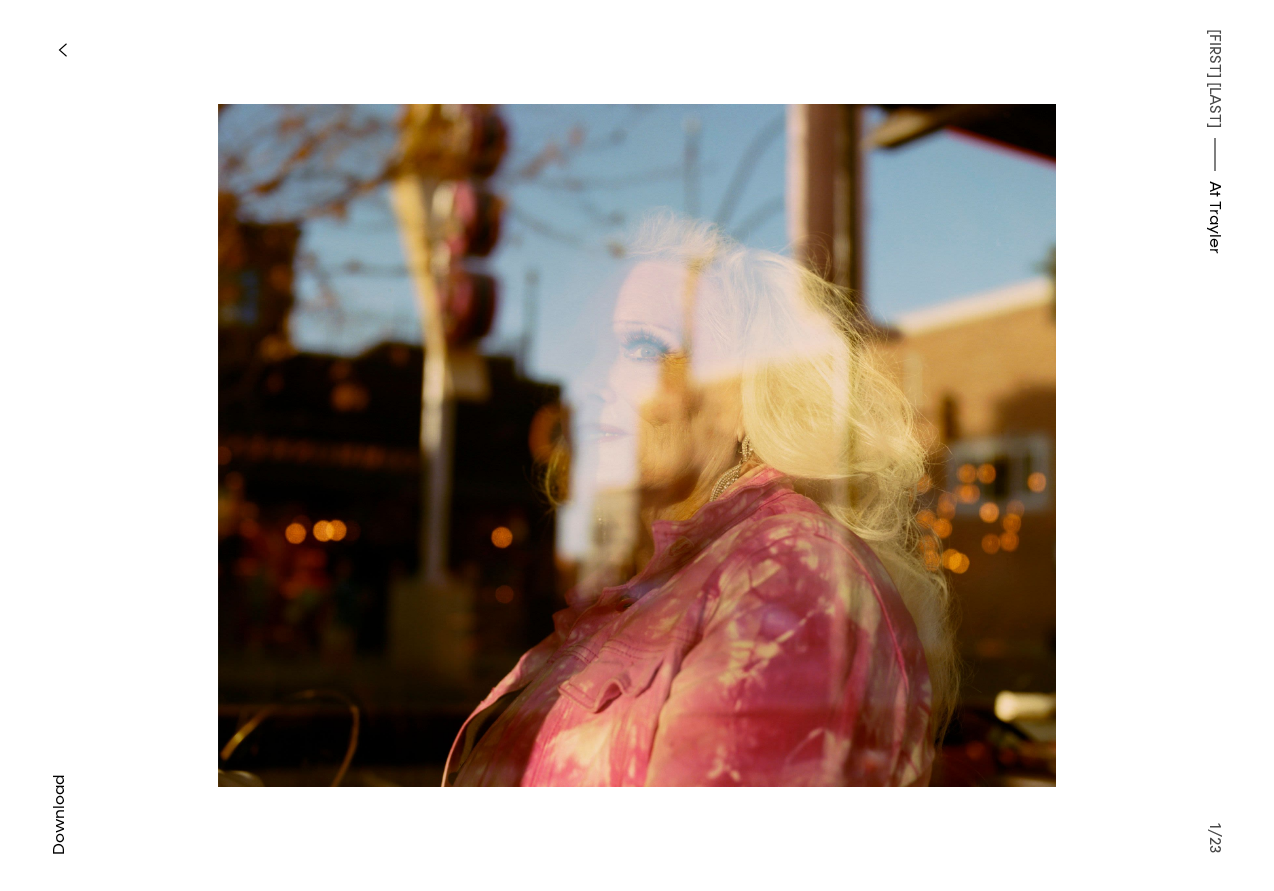 type 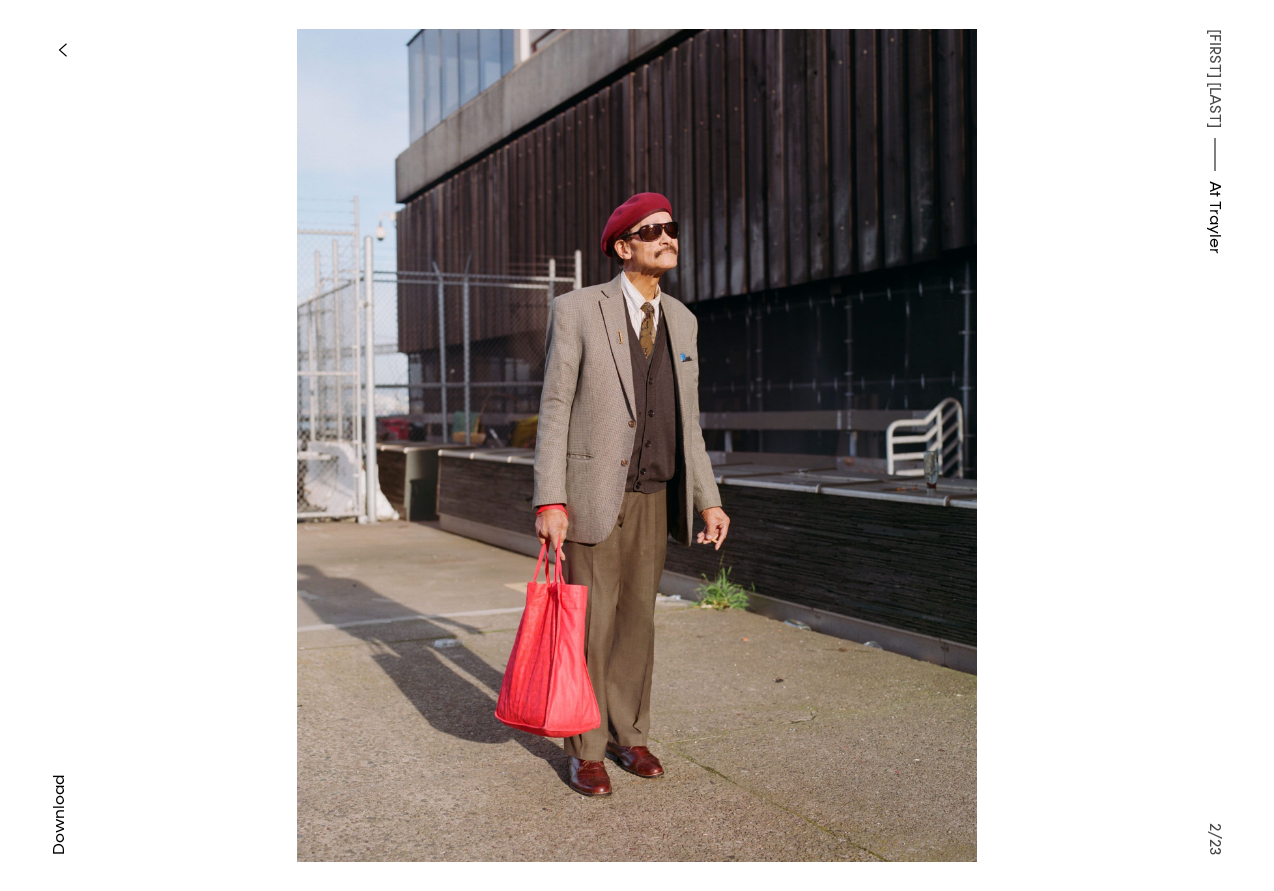 click 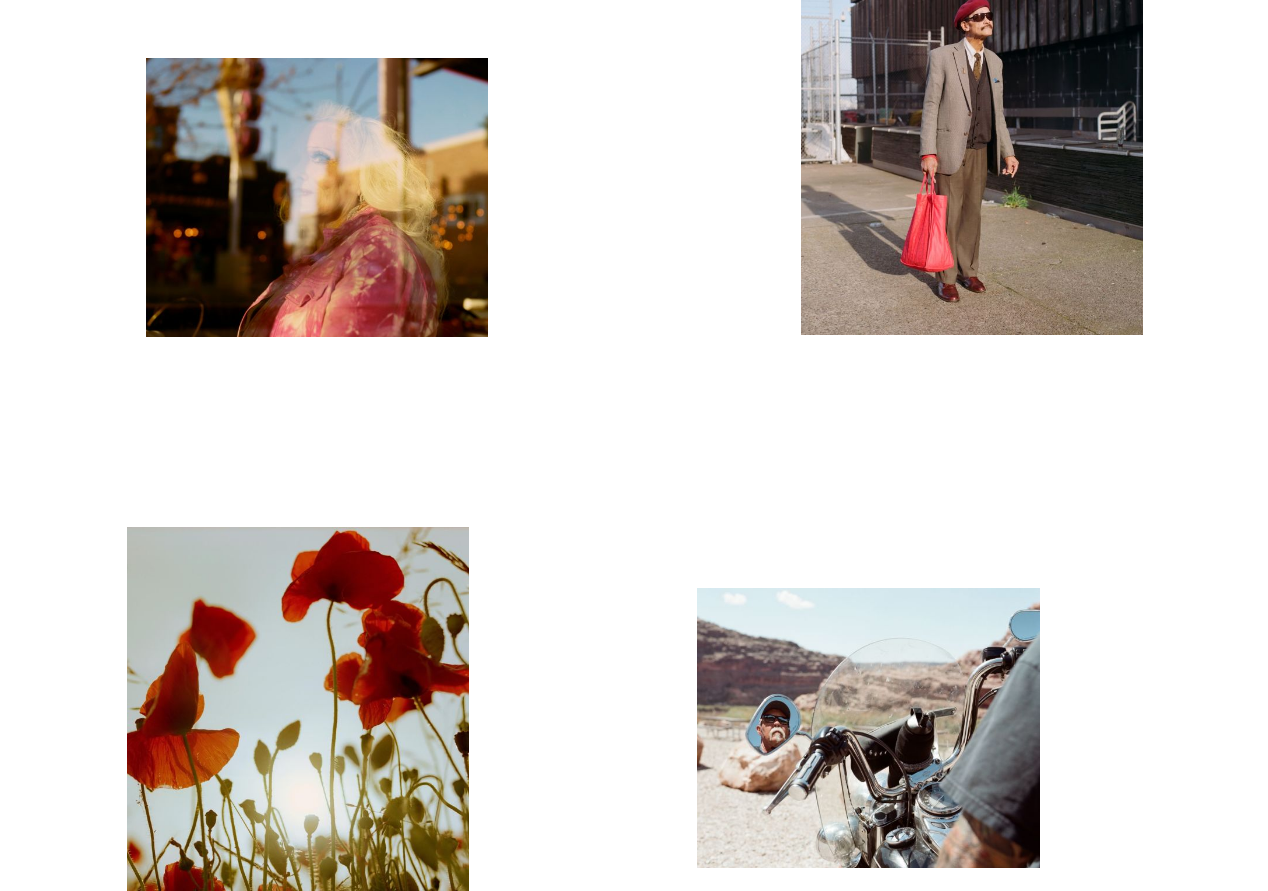 scroll, scrollTop: 0, scrollLeft: 0, axis: both 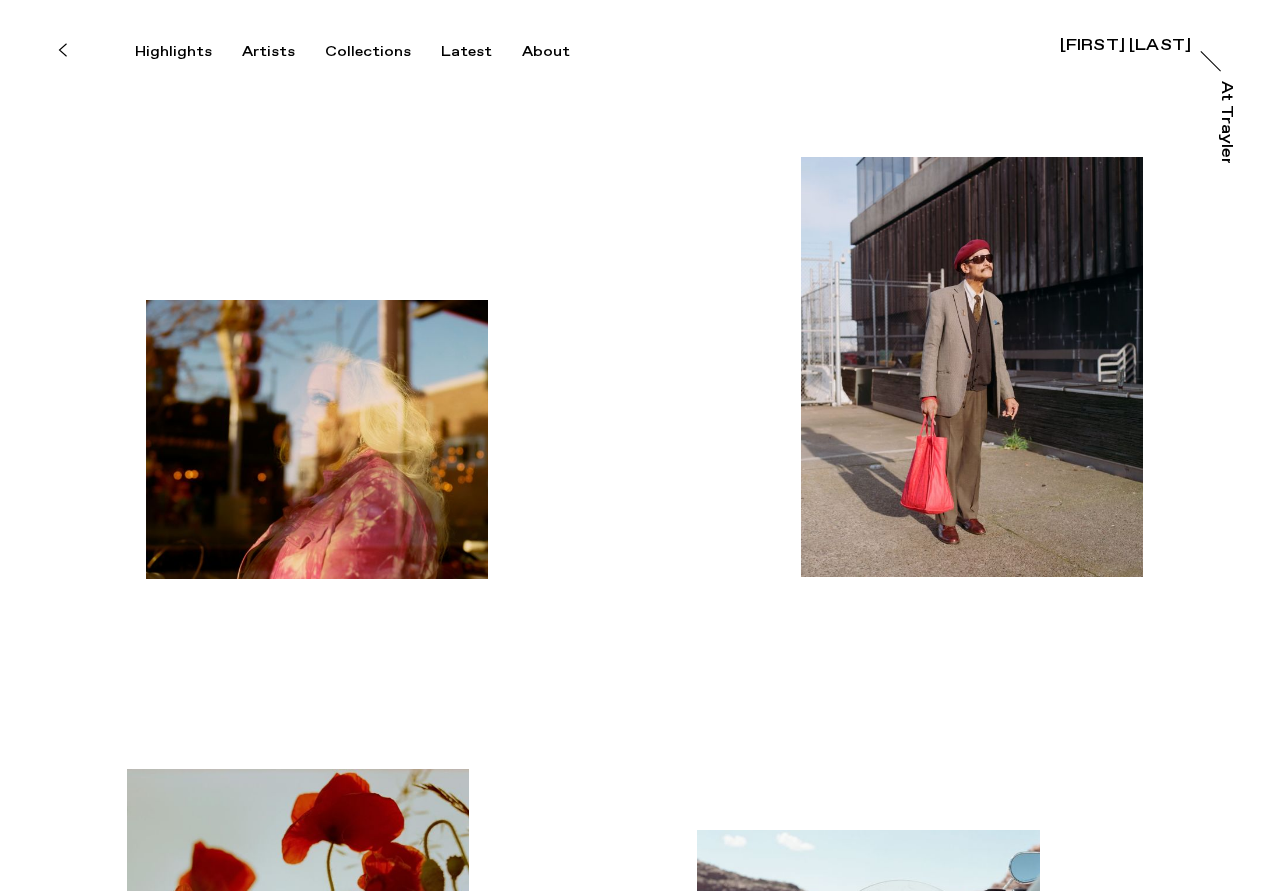 click at bounding box center [62, 50] 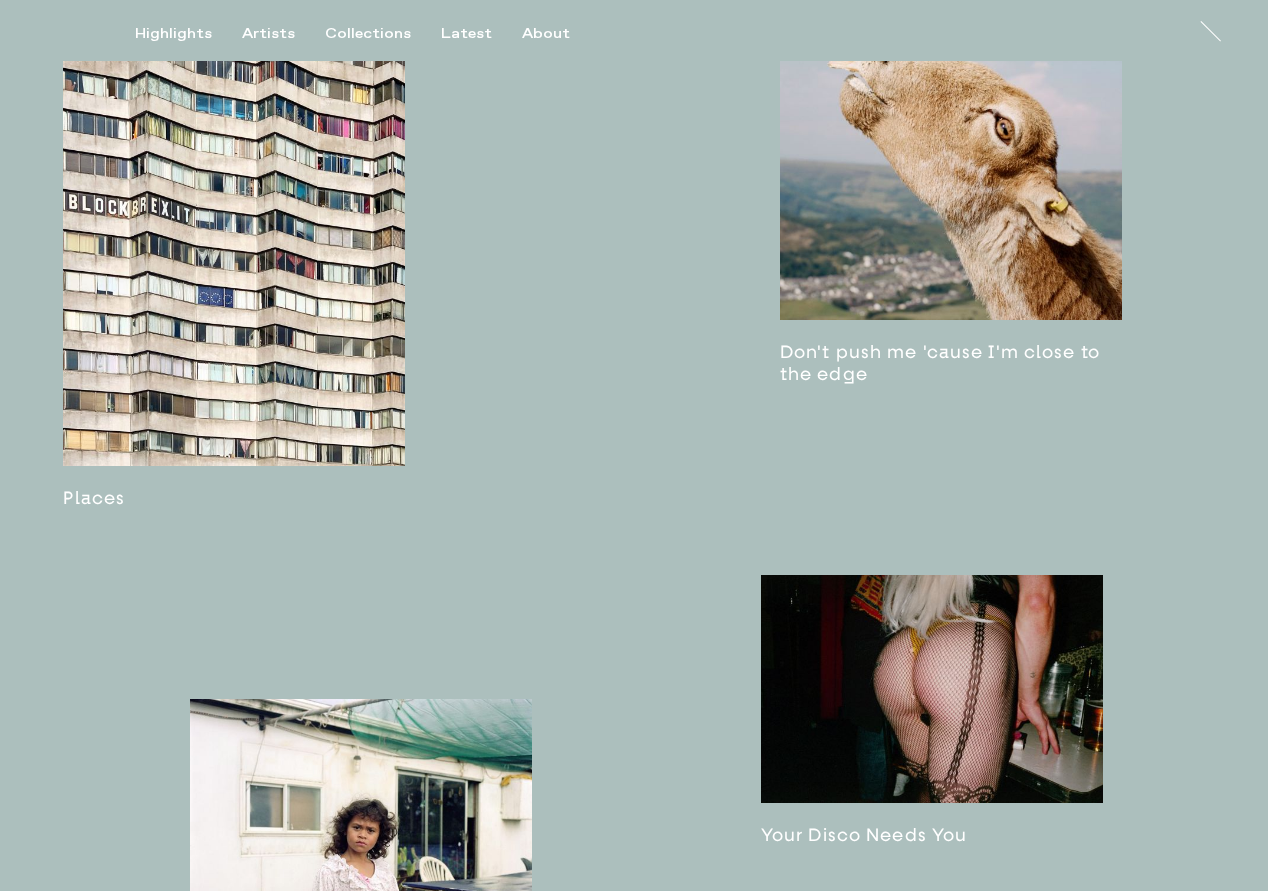 scroll, scrollTop: 2469, scrollLeft: 0, axis: vertical 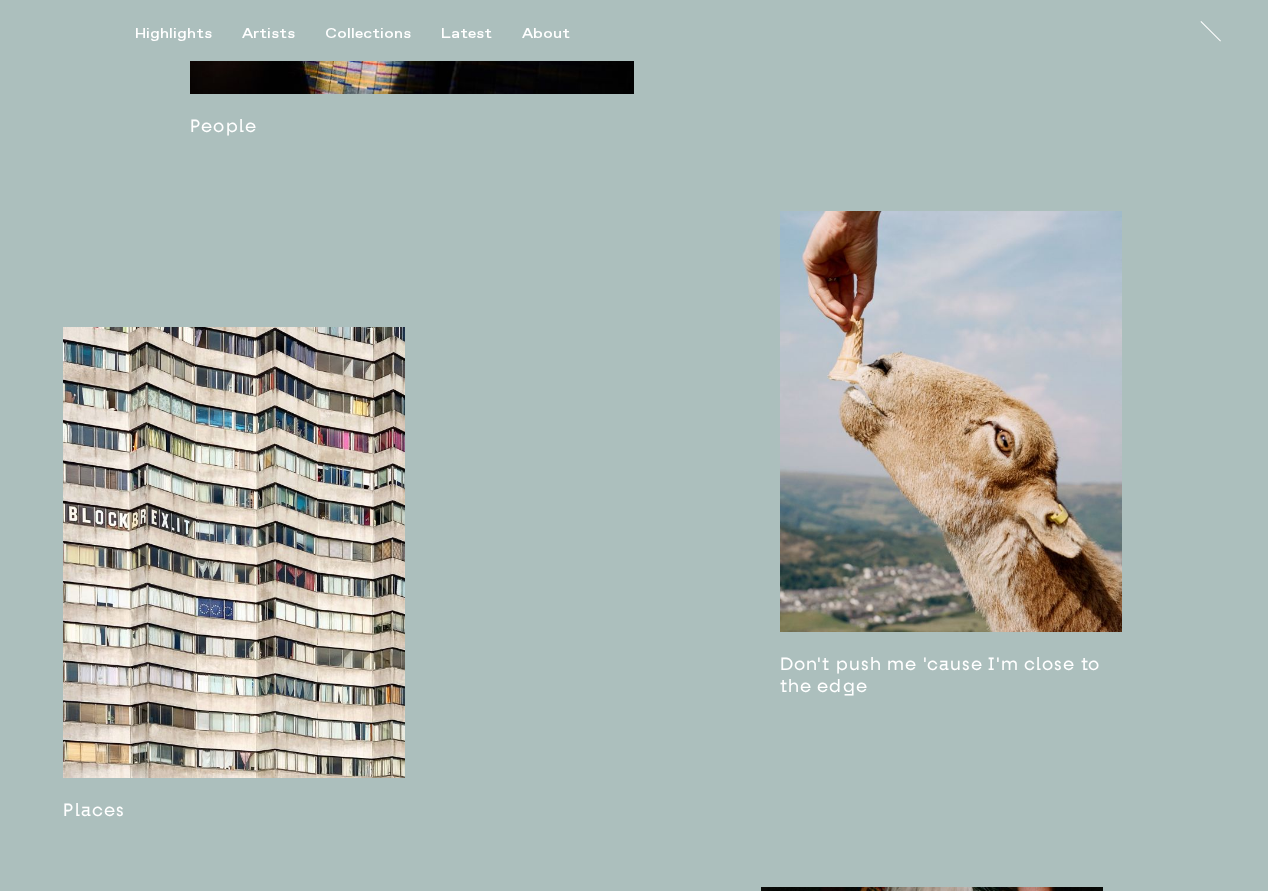 click at bounding box center (951, 454) 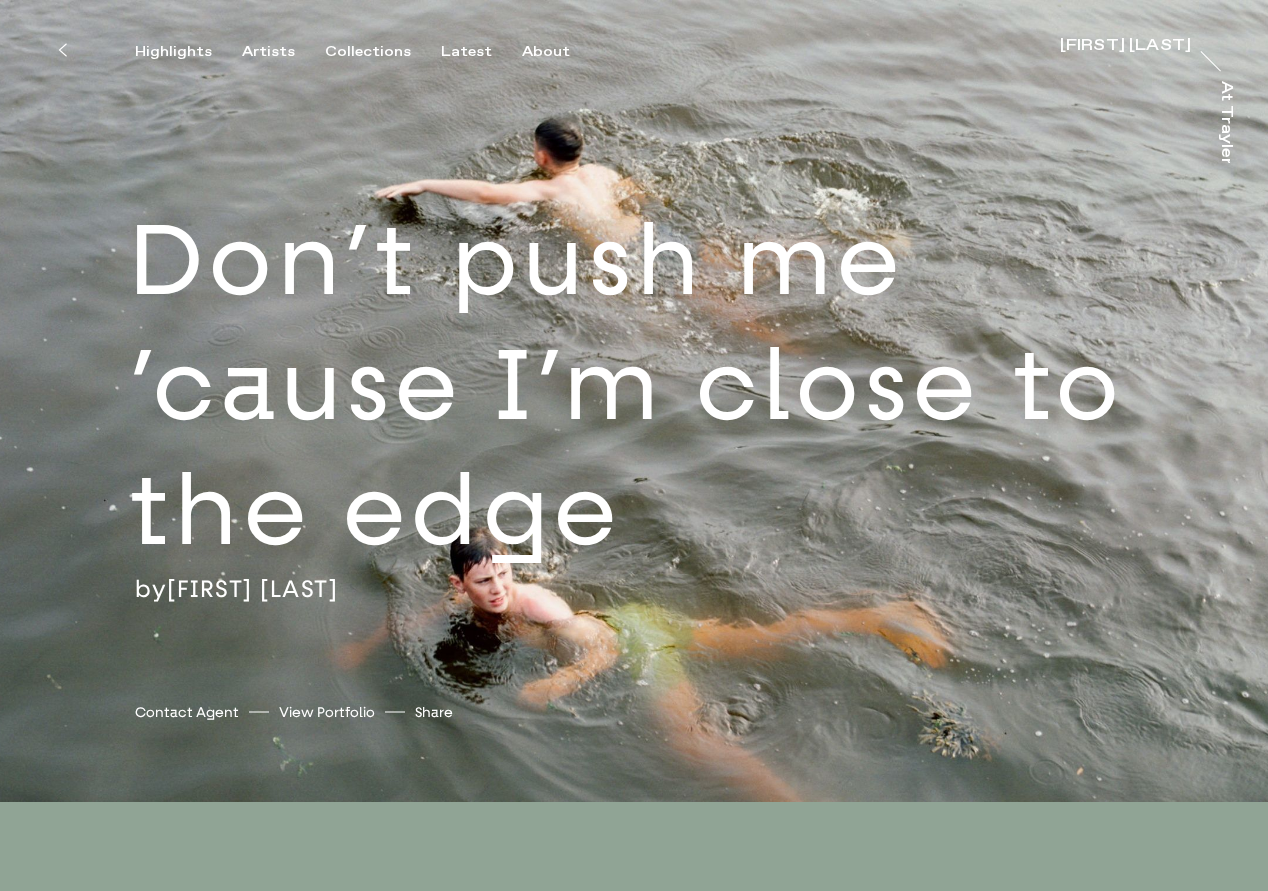 click on "Don’t push me ’cause I’m close to the edge" at bounding box center [698, 385] 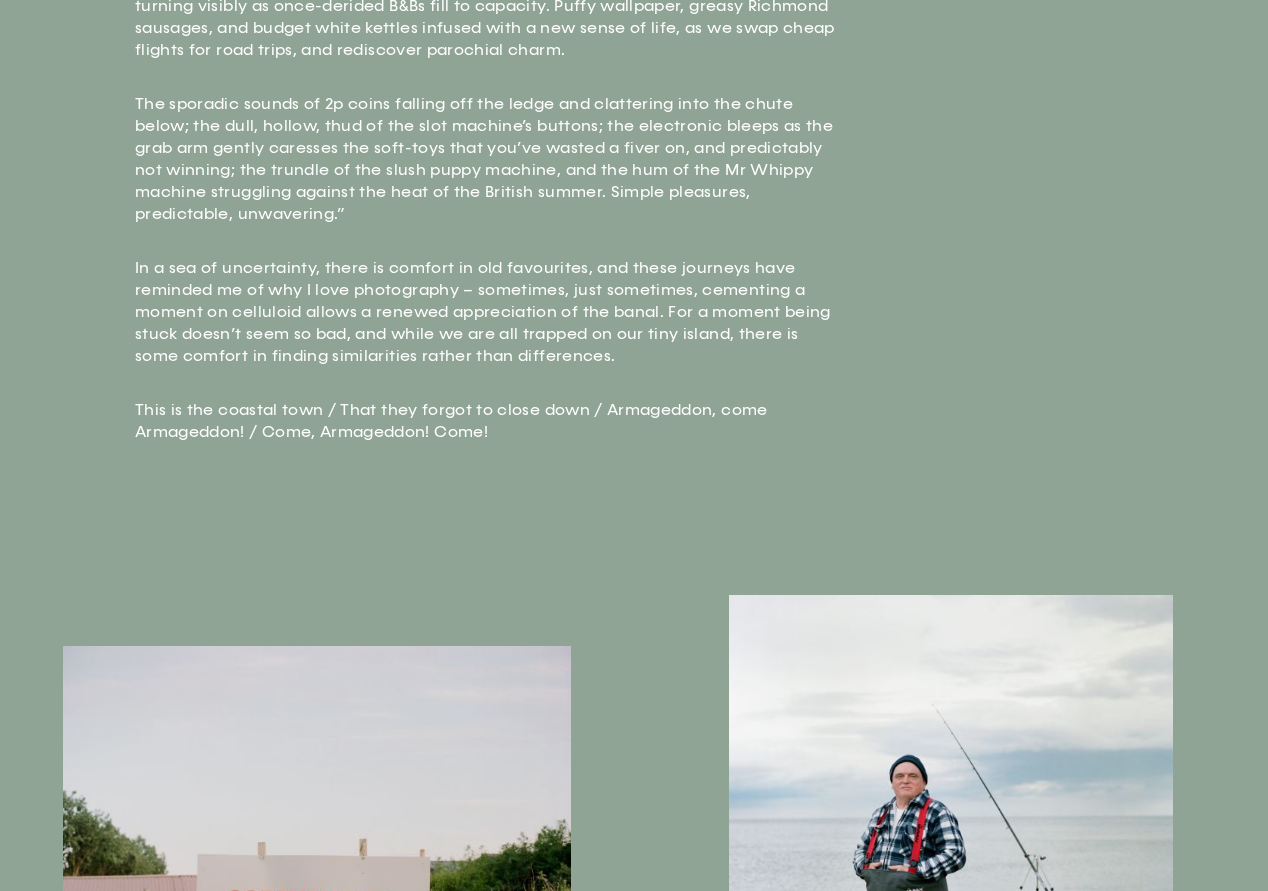 scroll, scrollTop: 4445, scrollLeft: 0, axis: vertical 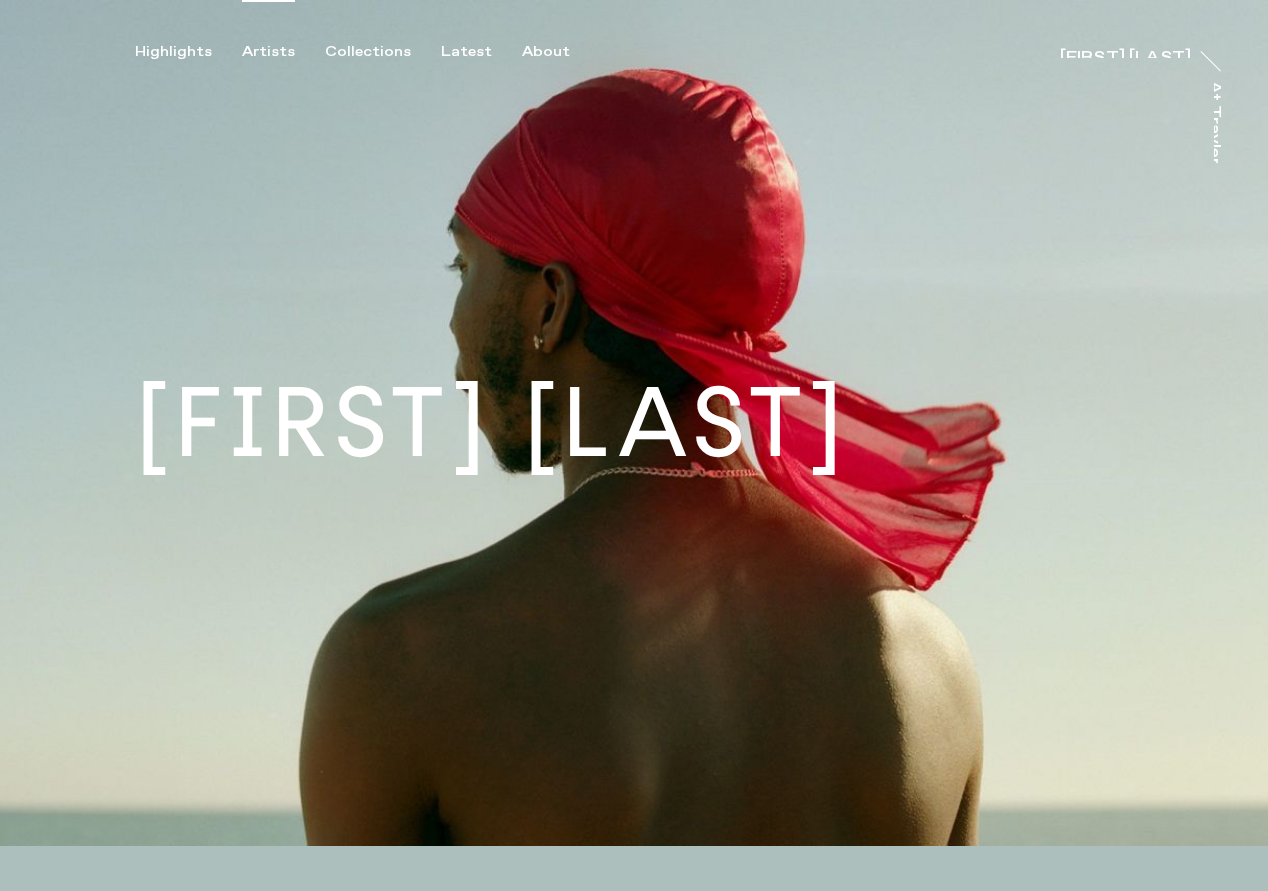 click on "Artists" at bounding box center (268, 52) 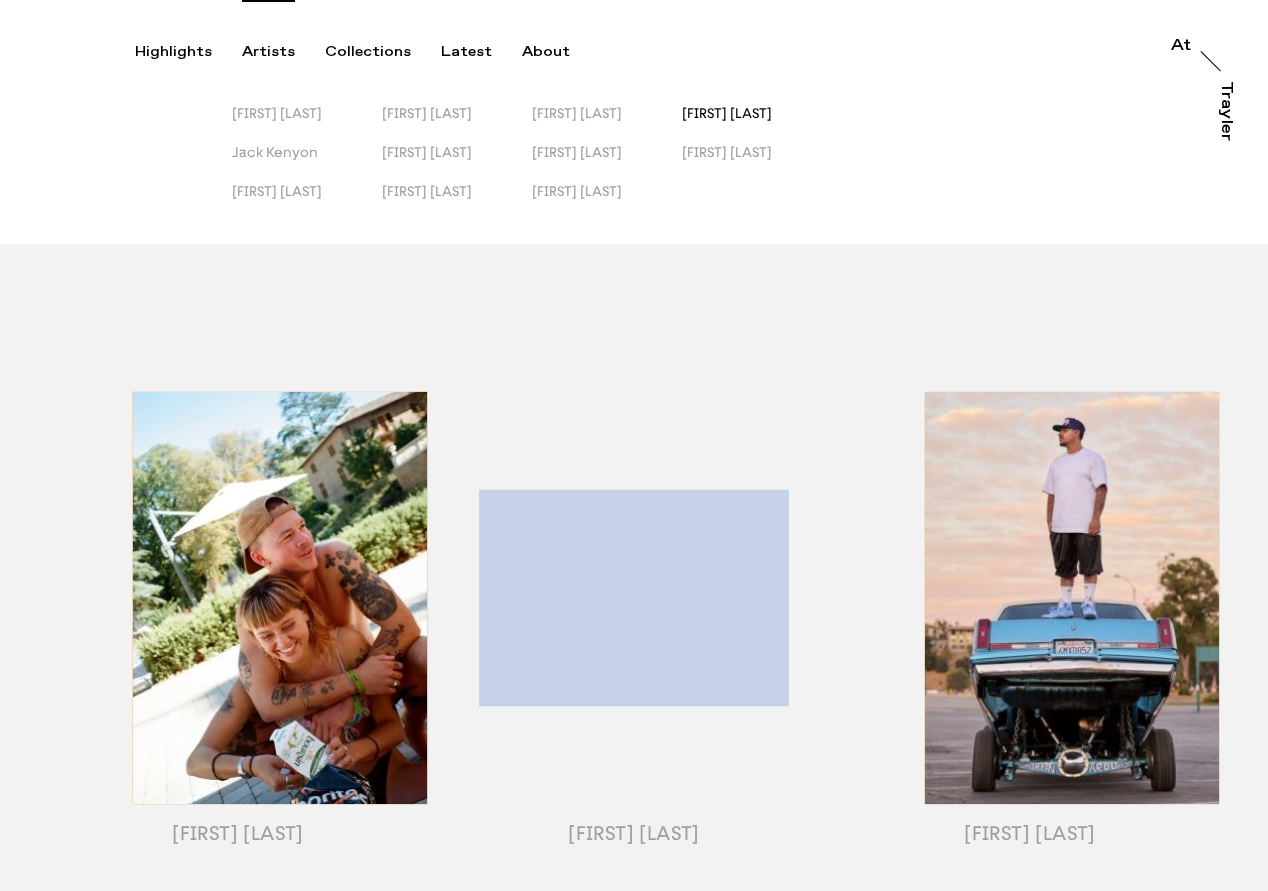 click on "[FIRST] [LAST]" at bounding box center (727, 113) 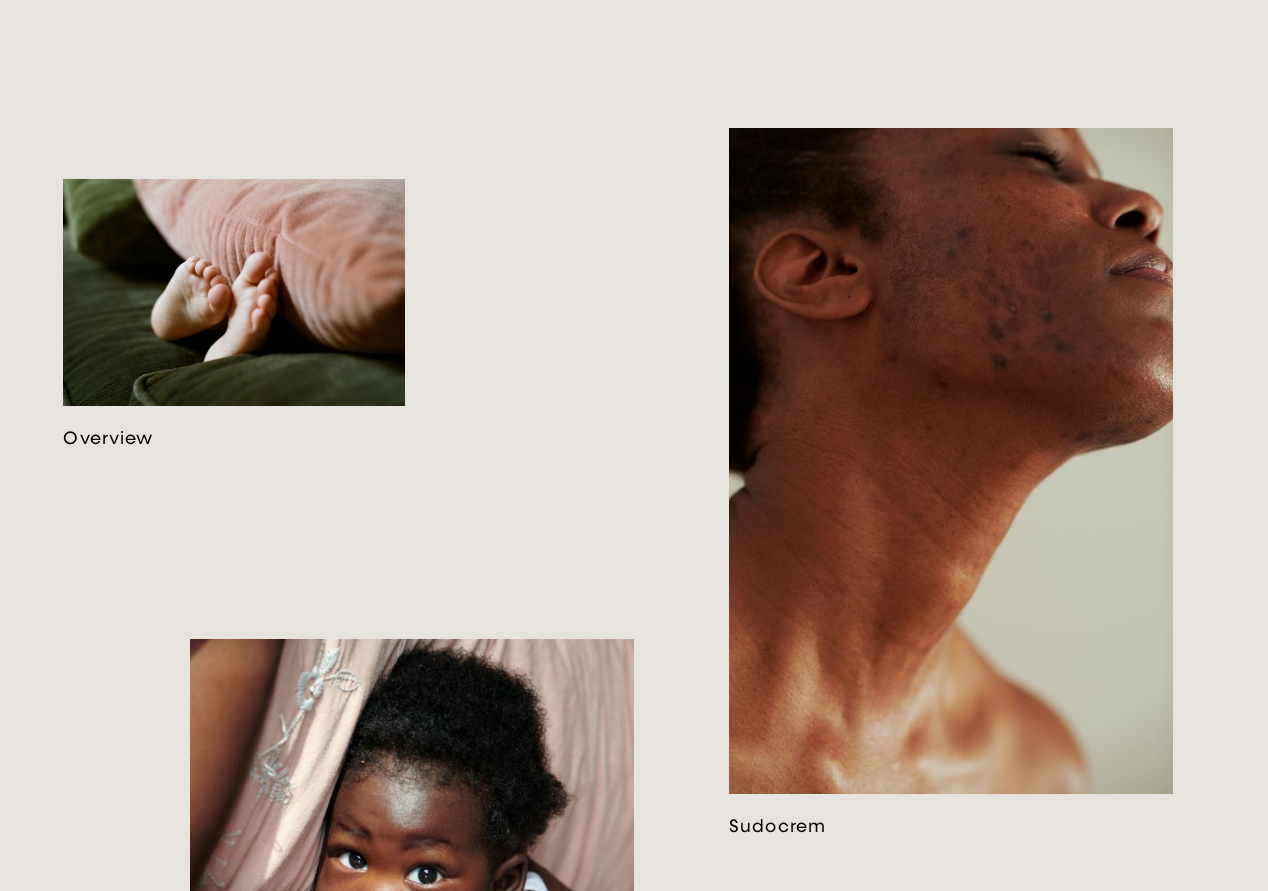 scroll, scrollTop: 1196, scrollLeft: 0, axis: vertical 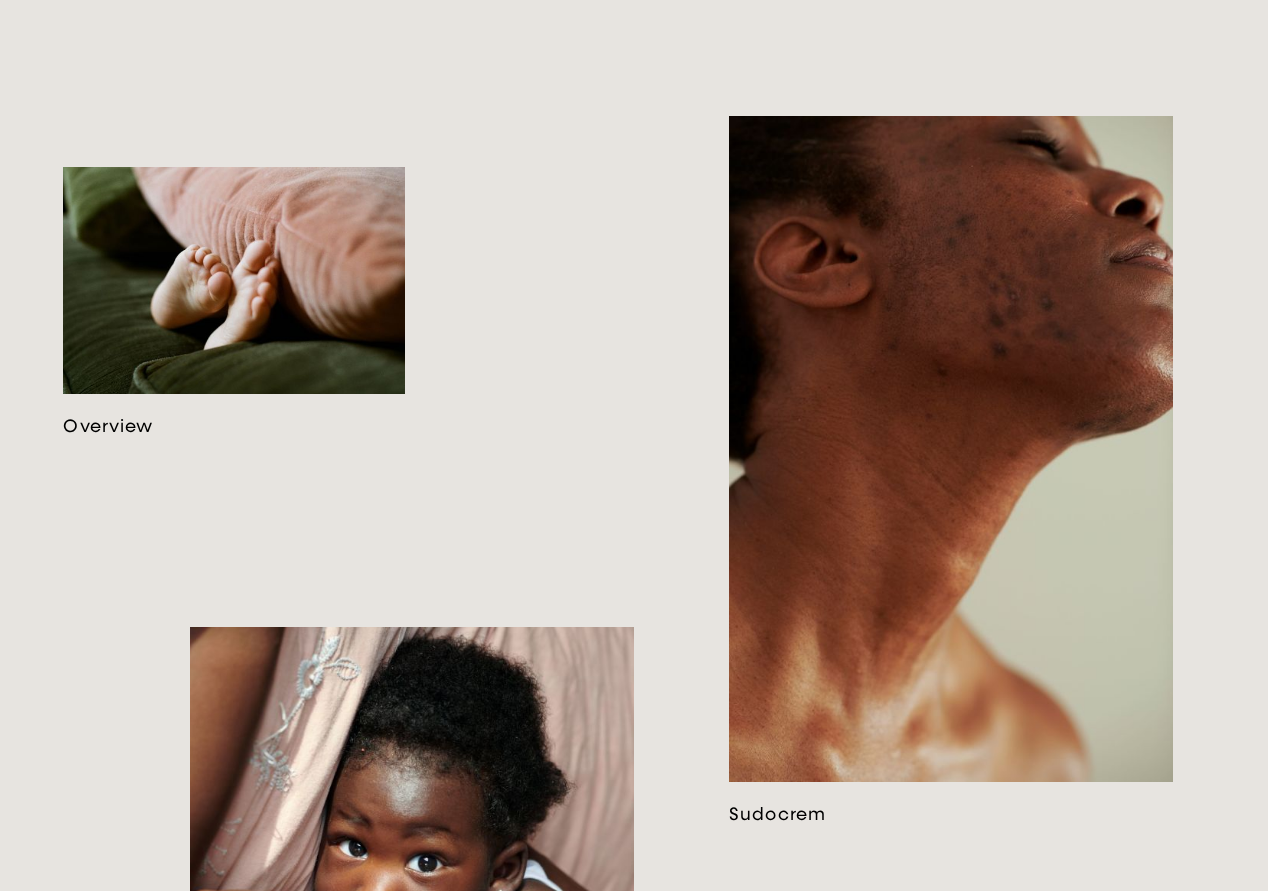 click at bounding box center (234, 302) 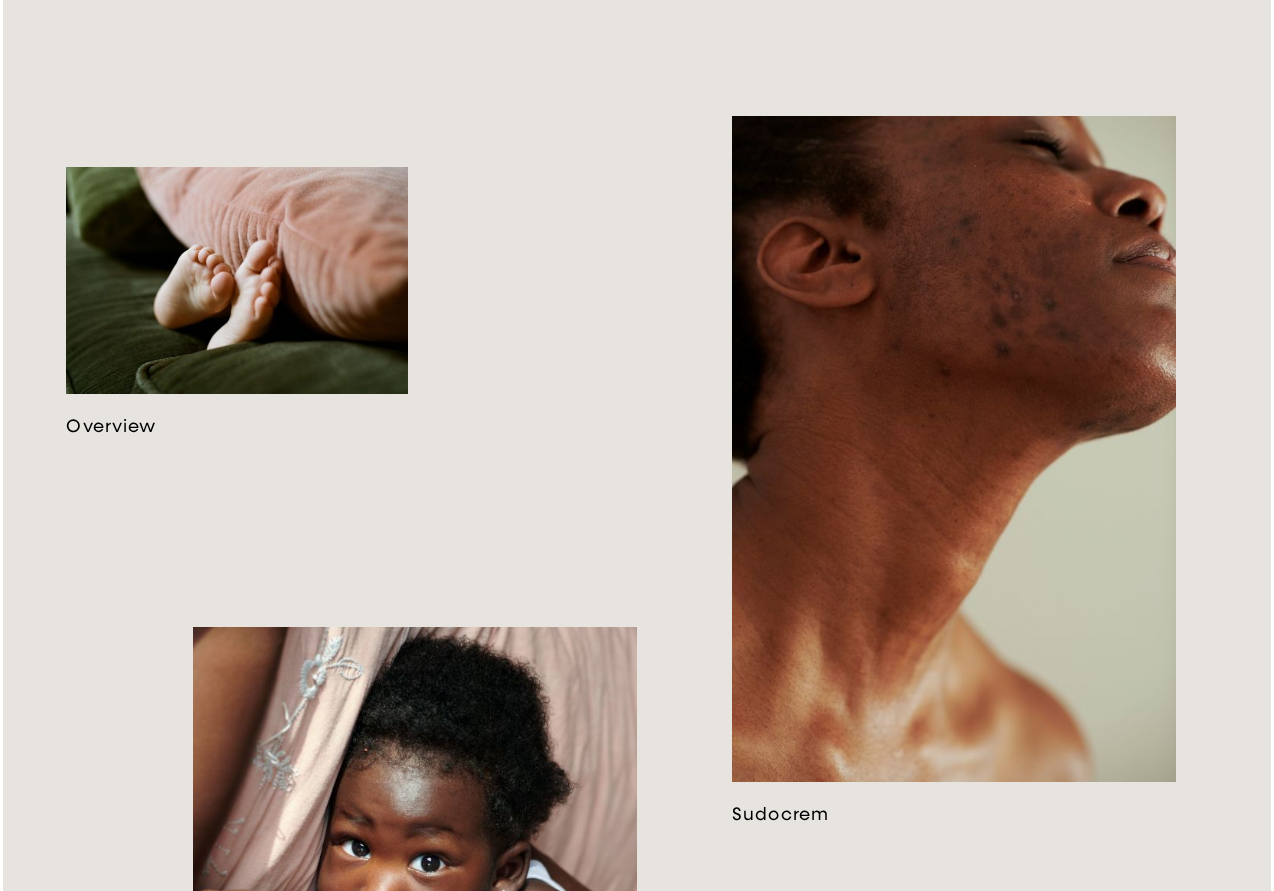 scroll, scrollTop: 0, scrollLeft: 0, axis: both 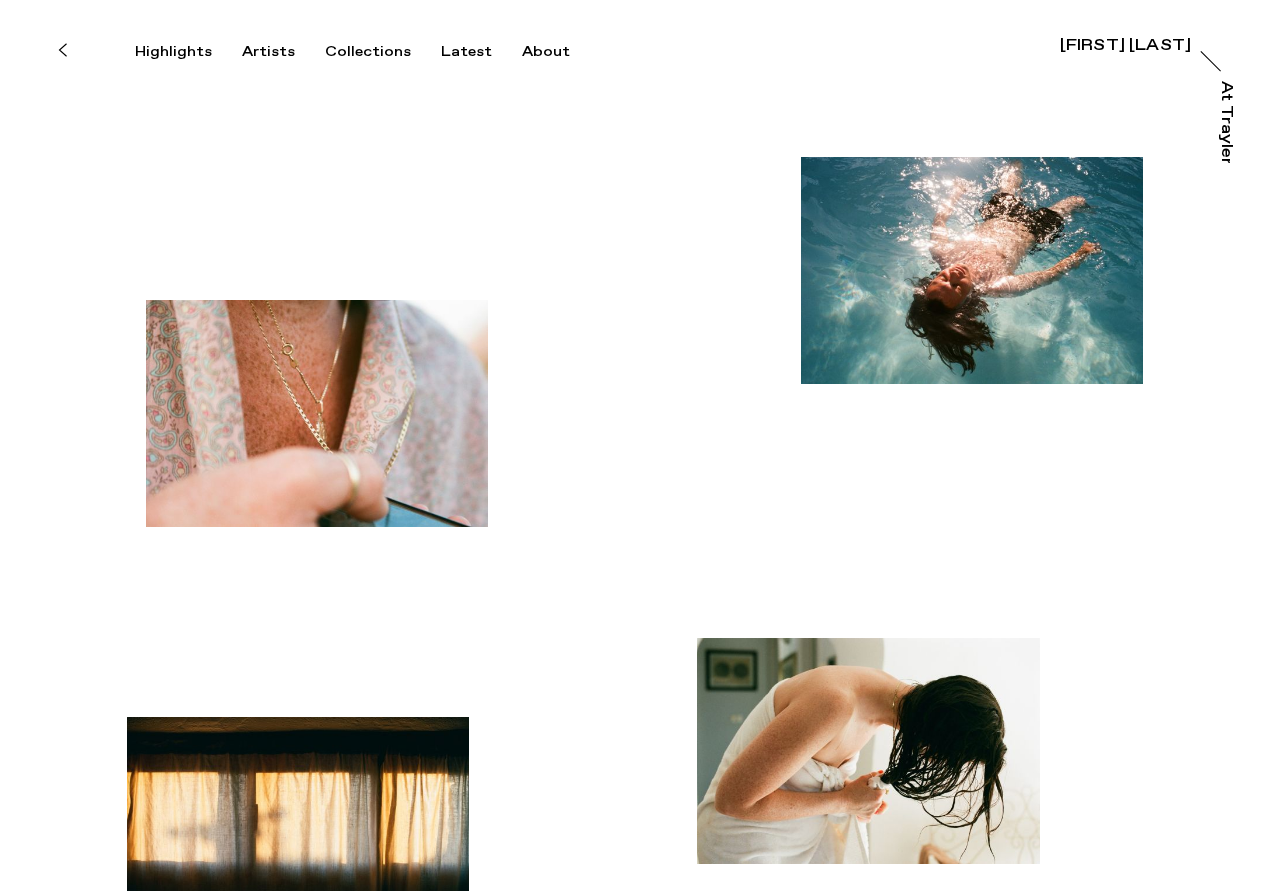 click at bounding box center [317, 413] 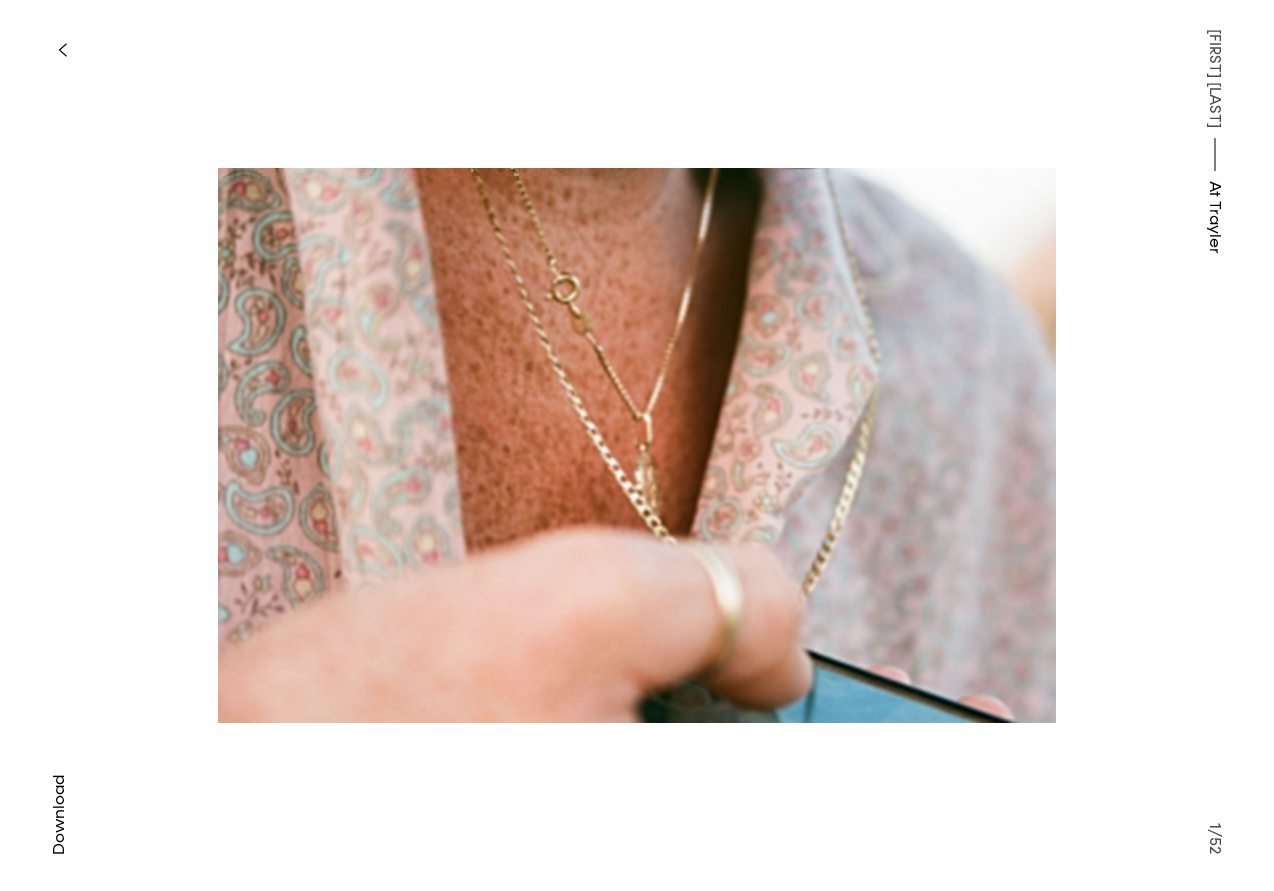 type 